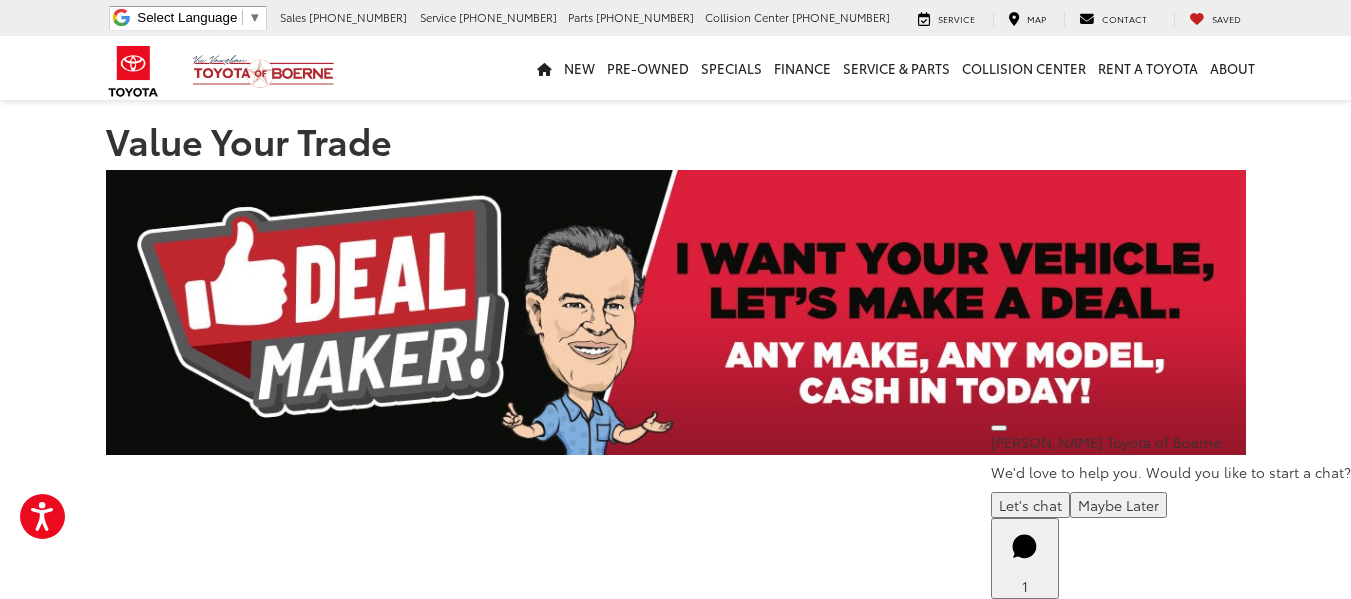 scroll, scrollTop: 501, scrollLeft: 0, axis: vertical 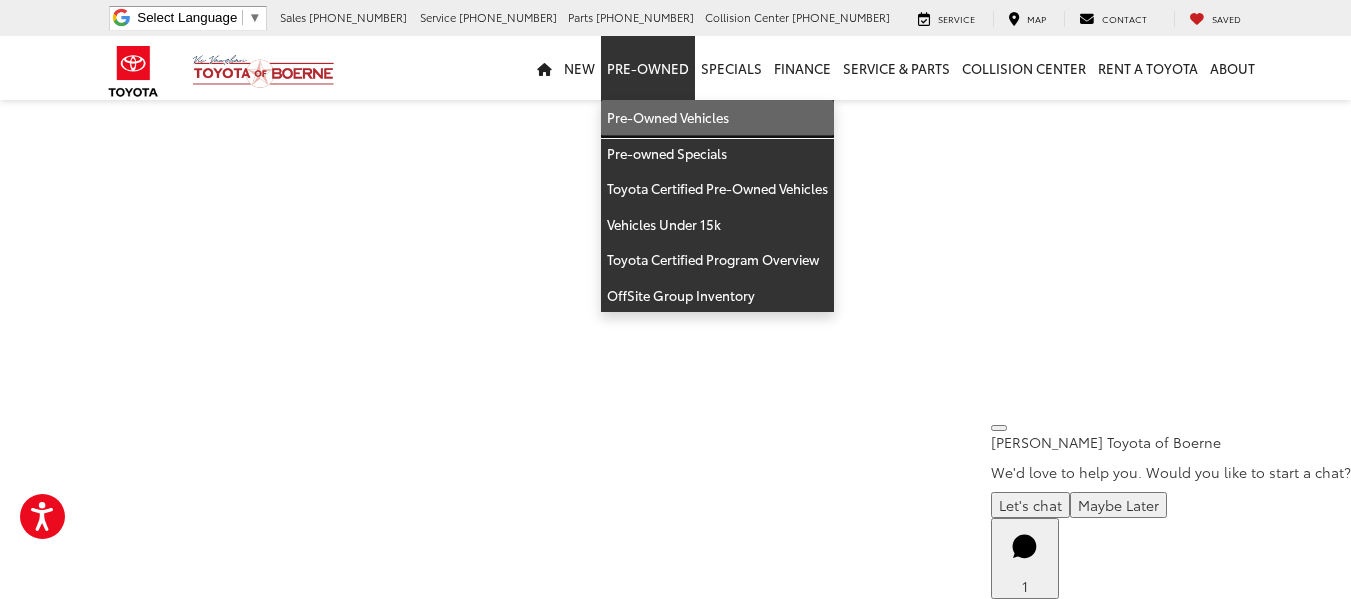 click on "Pre-Owned Vehicles" at bounding box center (717, 118) 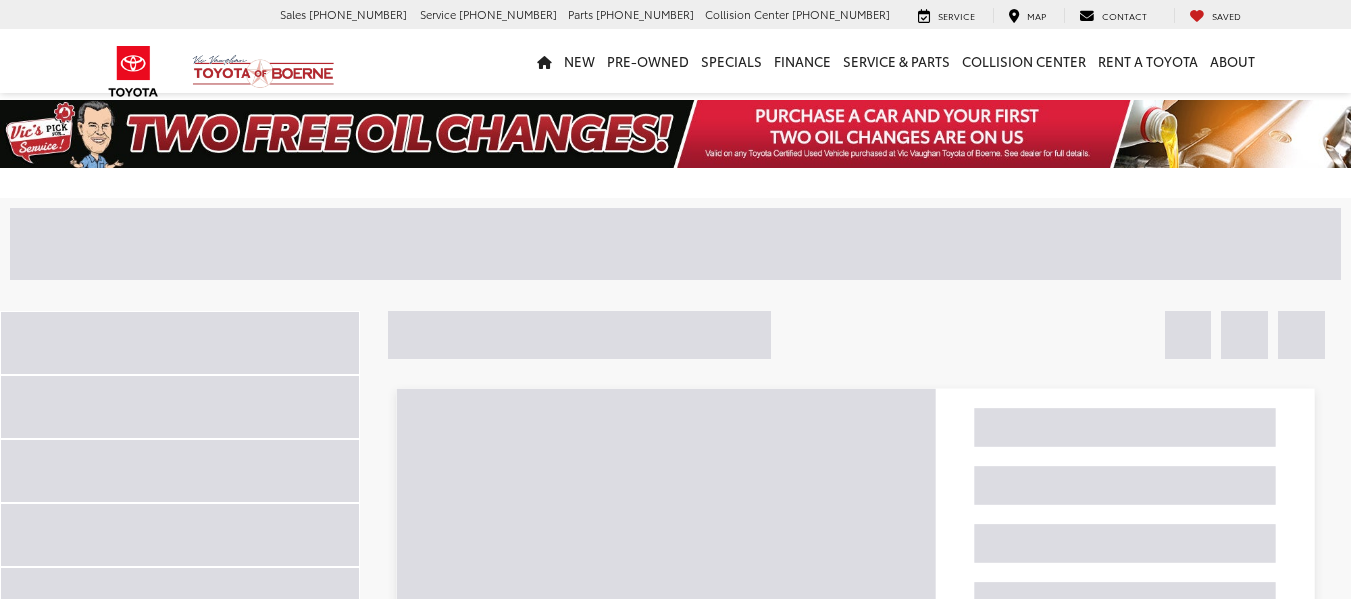 scroll, scrollTop: 0, scrollLeft: 0, axis: both 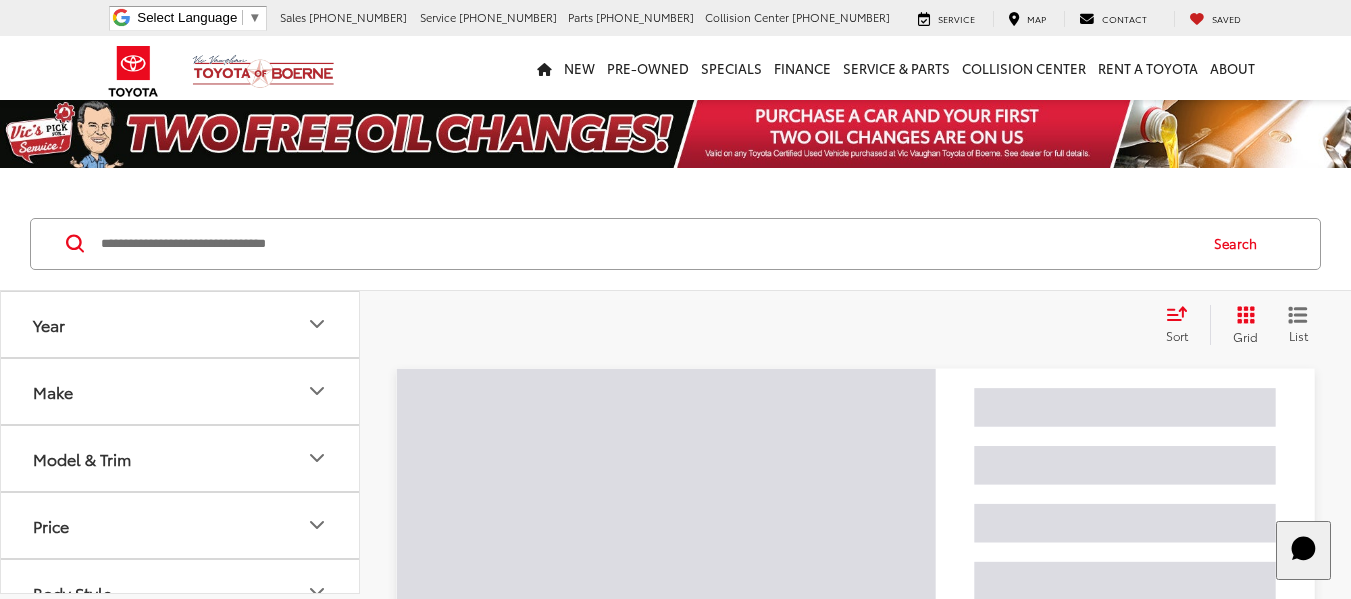 click at bounding box center (647, 244) 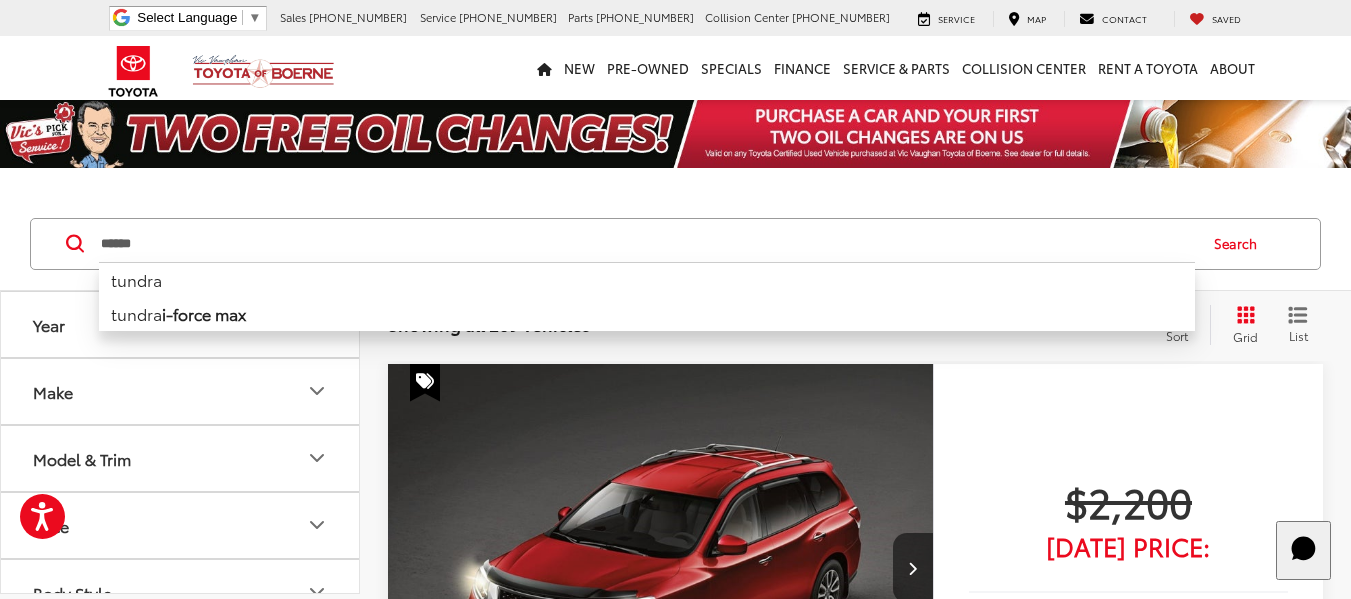type on "******" 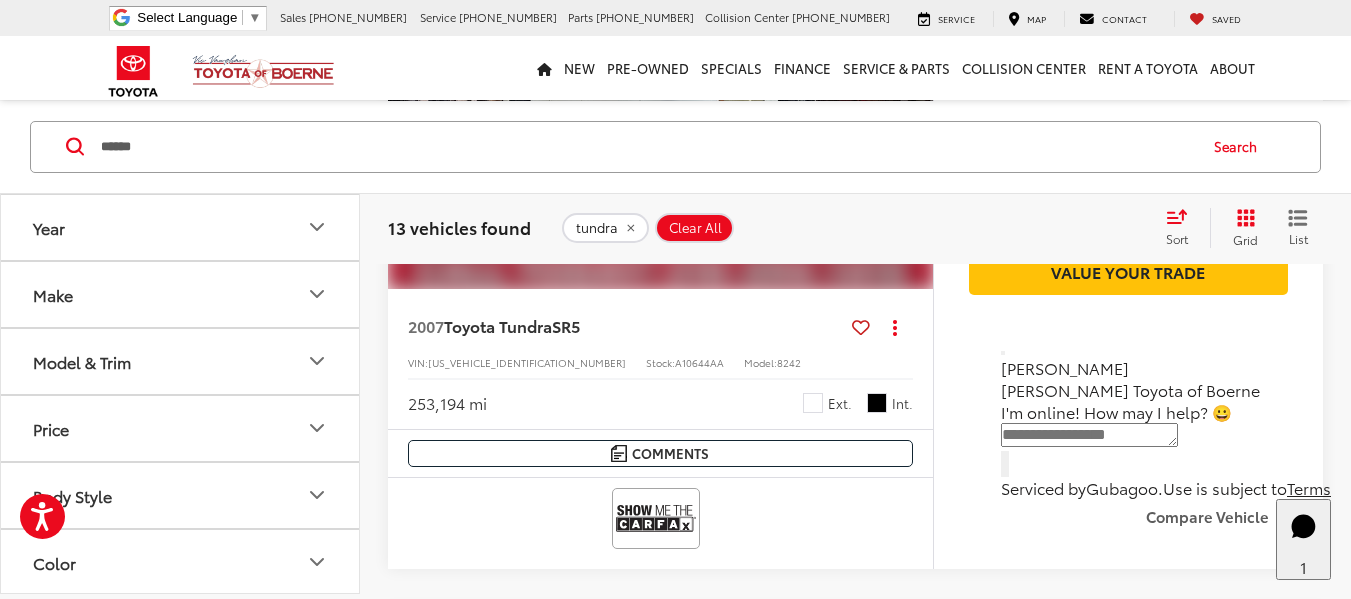 scroll, scrollTop: 500, scrollLeft: 0, axis: vertical 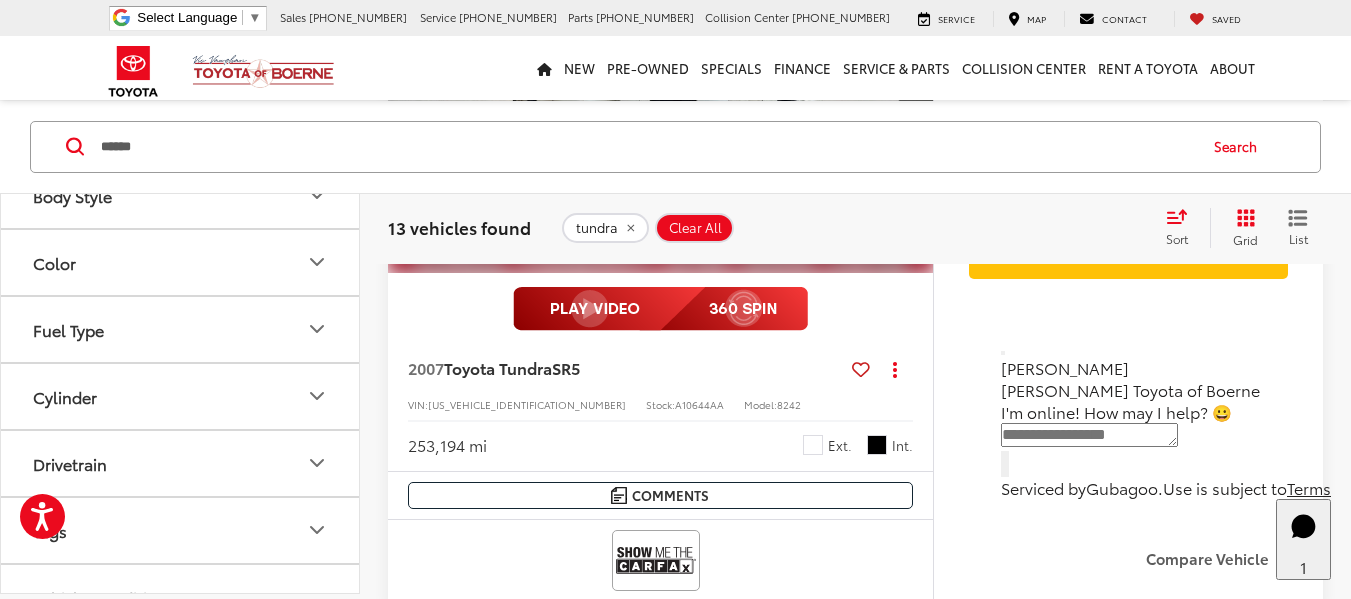 click on "Color" at bounding box center [54, 261] 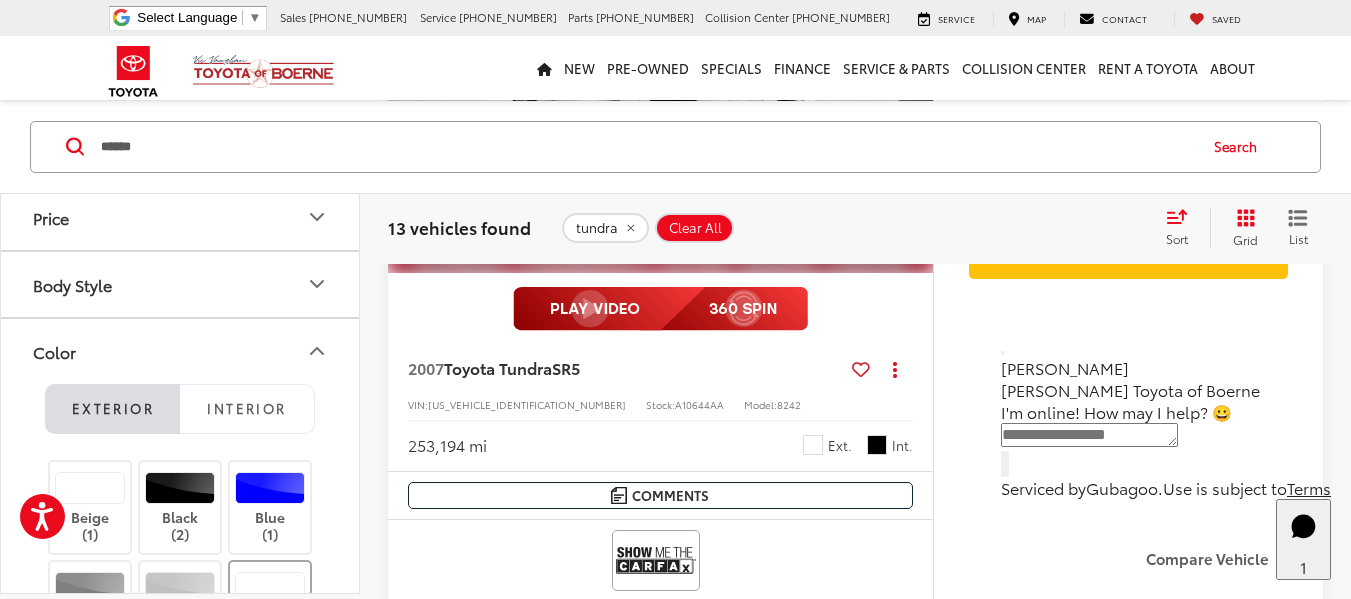 scroll, scrollTop: 200, scrollLeft: 0, axis: vertical 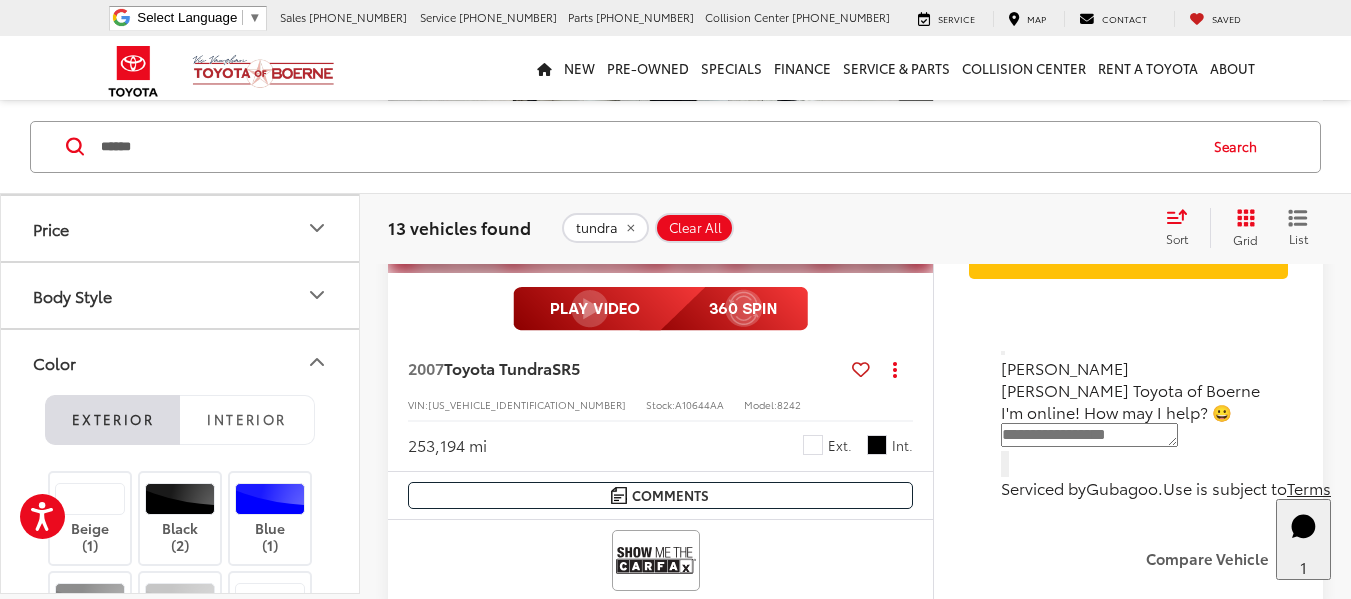 click 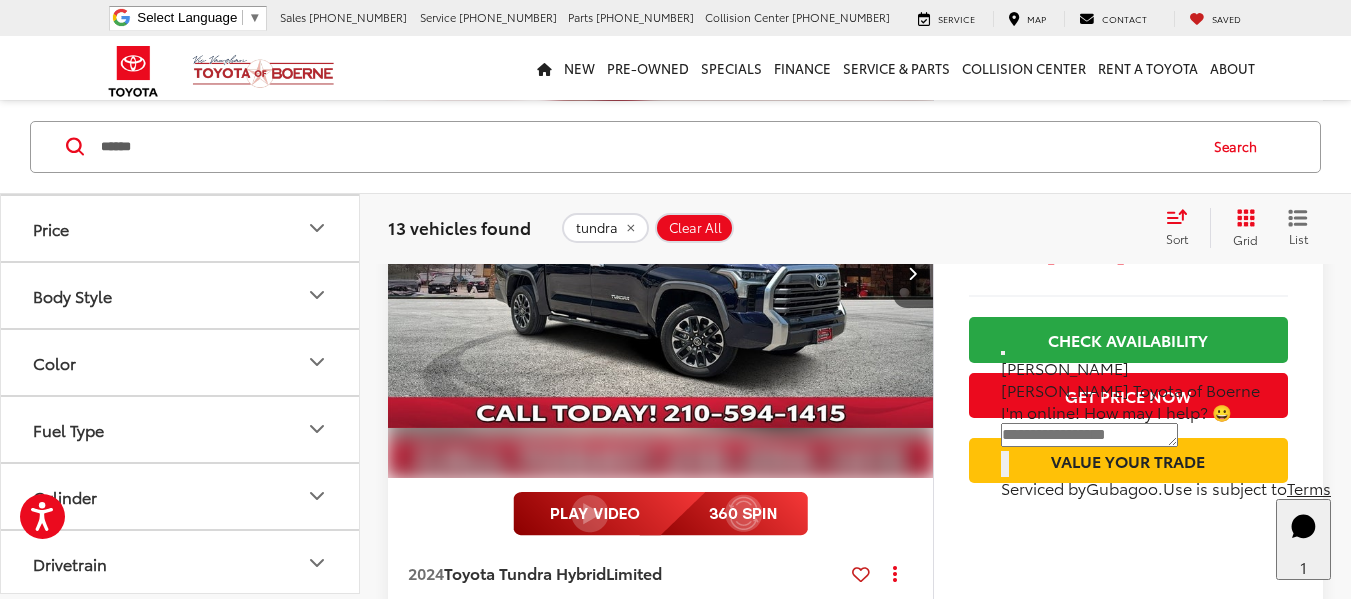 scroll, scrollTop: 8000, scrollLeft: 0, axis: vertical 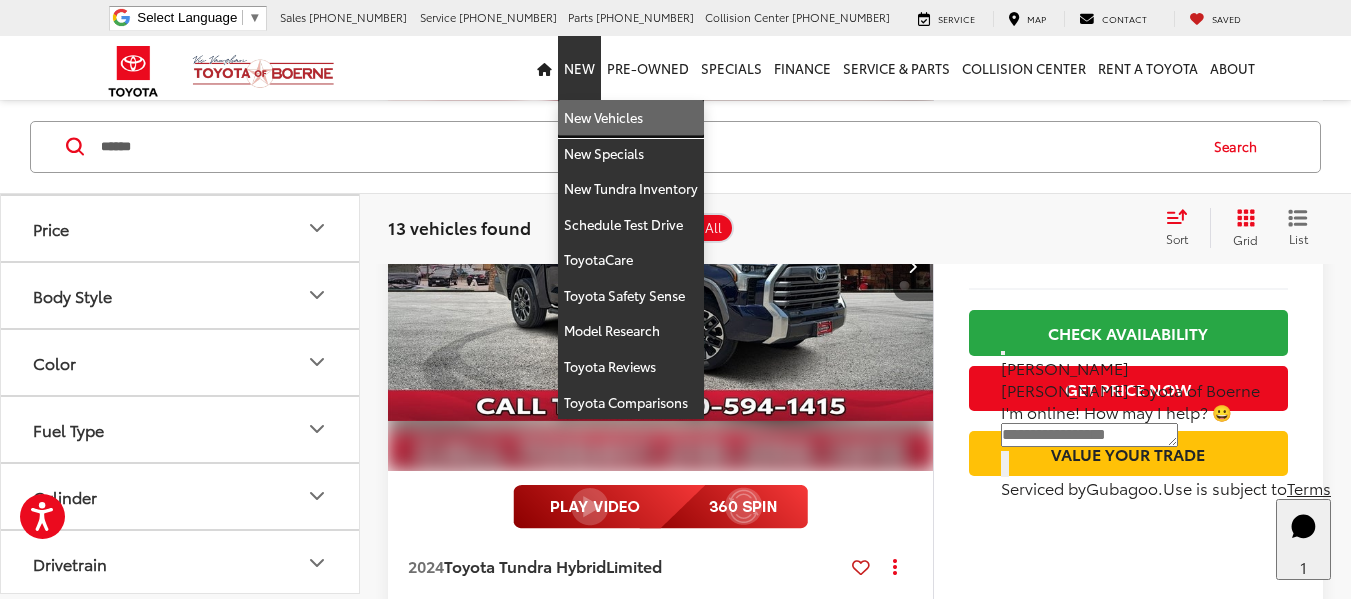 click on "New Vehicles" at bounding box center [631, 118] 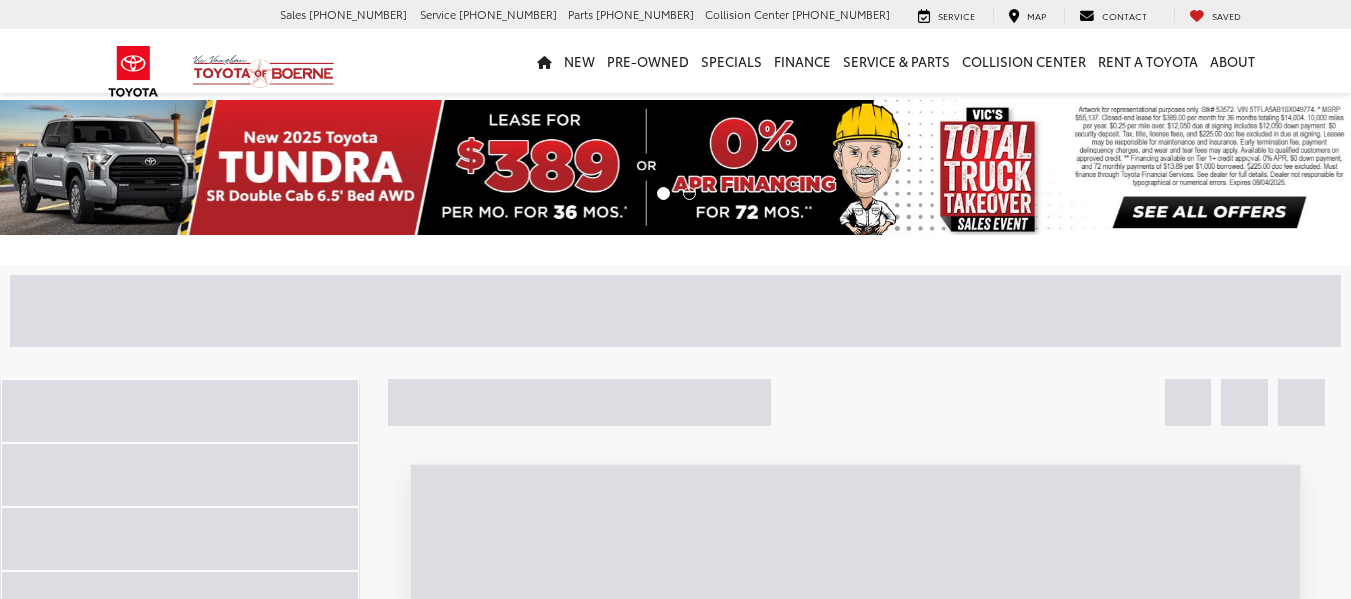 scroll, scrollTop: 0, scrollLeft: 0, axis: both 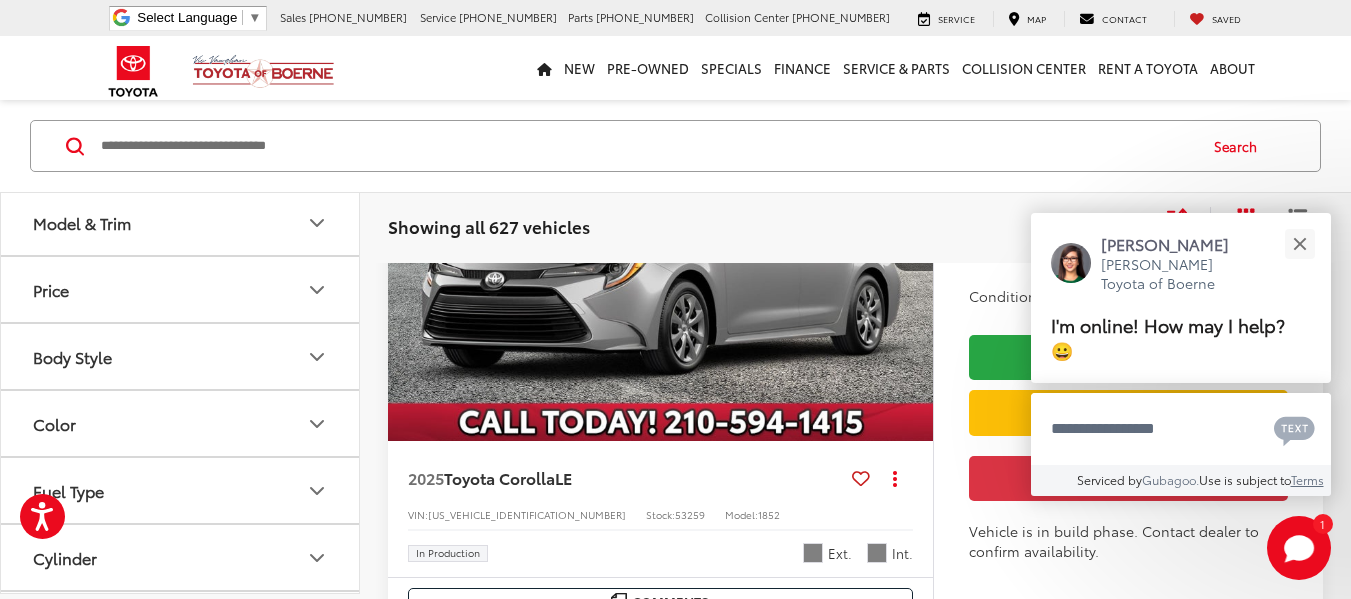 click on "Color" at bounding box center [181, 423] 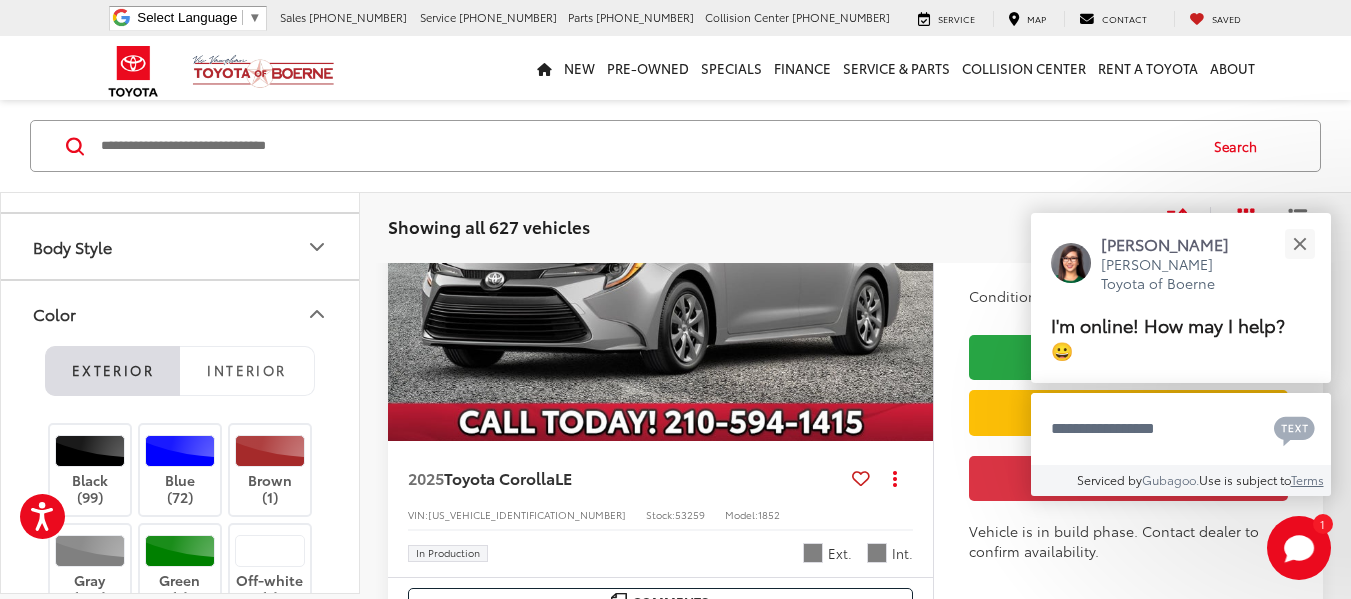 scroll, scrollTop: 438, scrollLeft: 0, axis: vertical 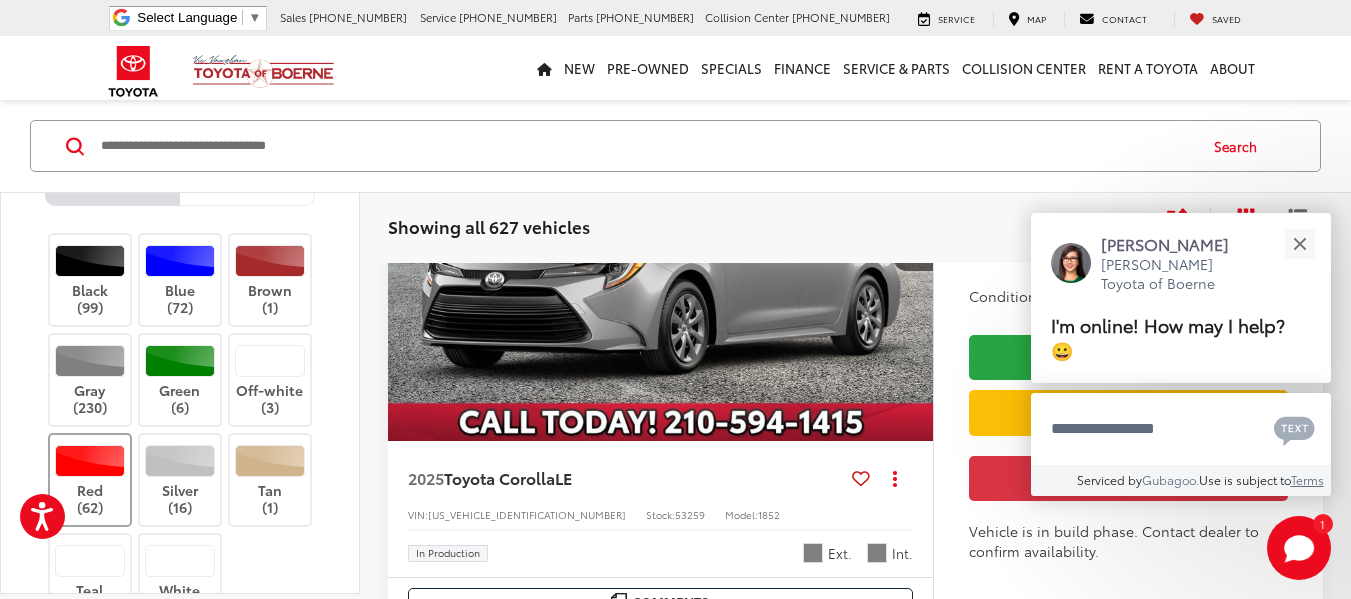 click at bounding box center [90, 461] 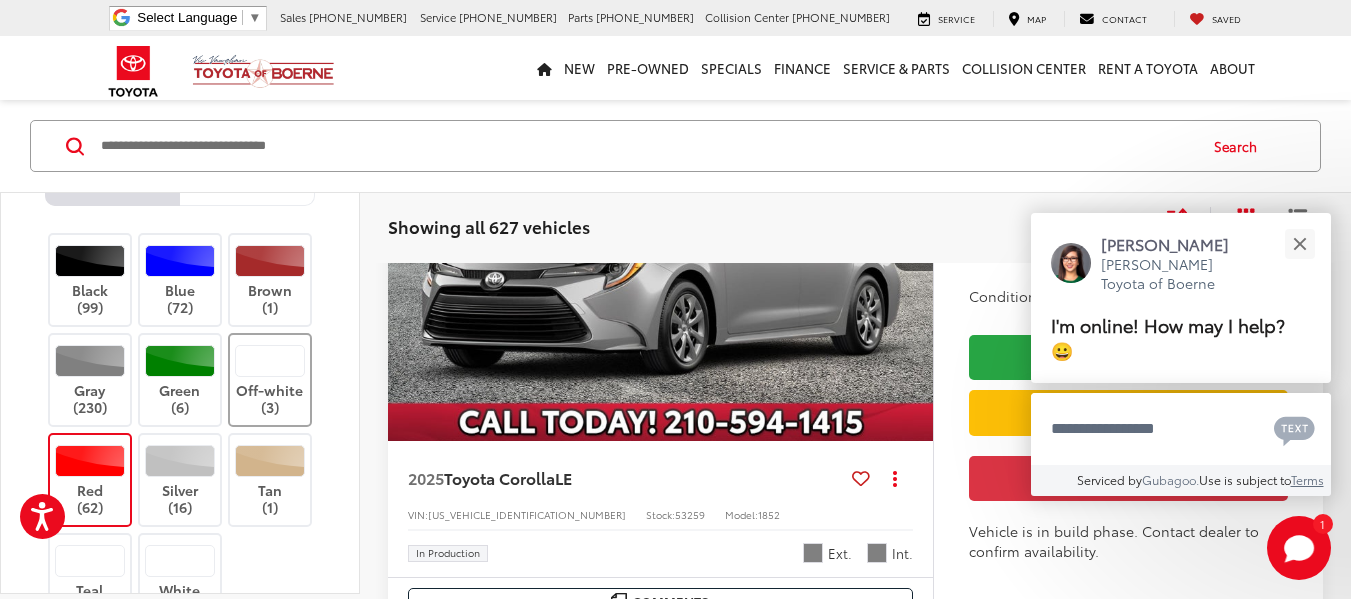 scroll, scrollTop: 803, scrollLeft: 0, axis: vertical 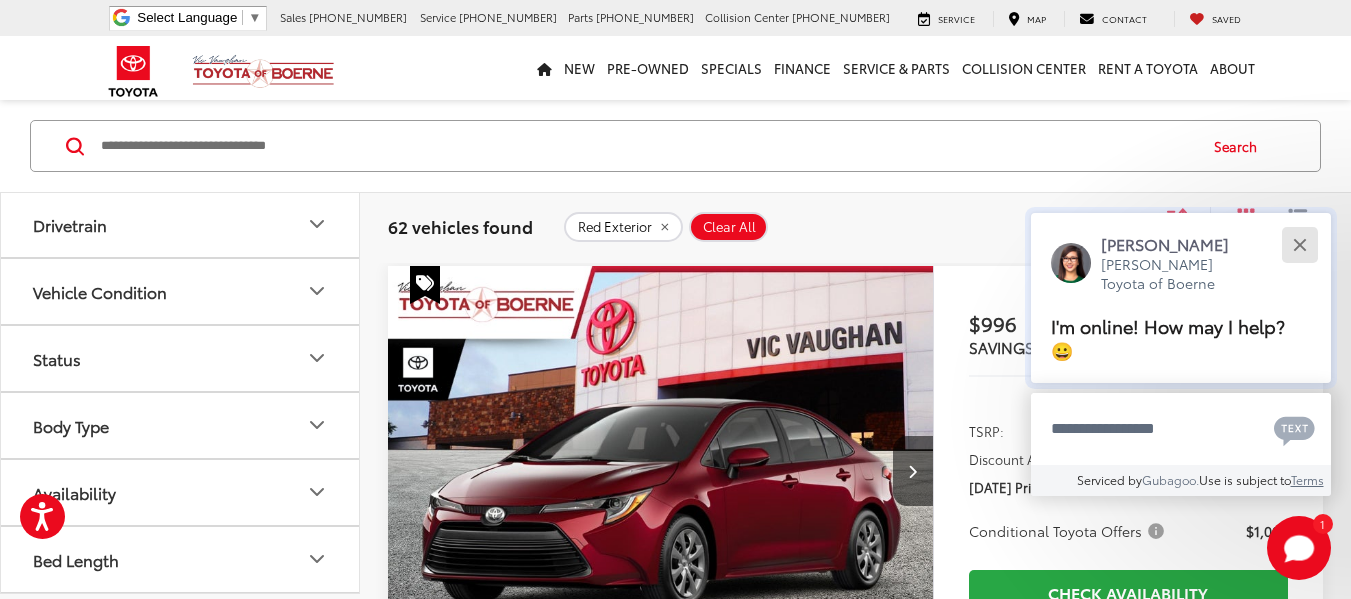 click at bounding box center (1299, 244) 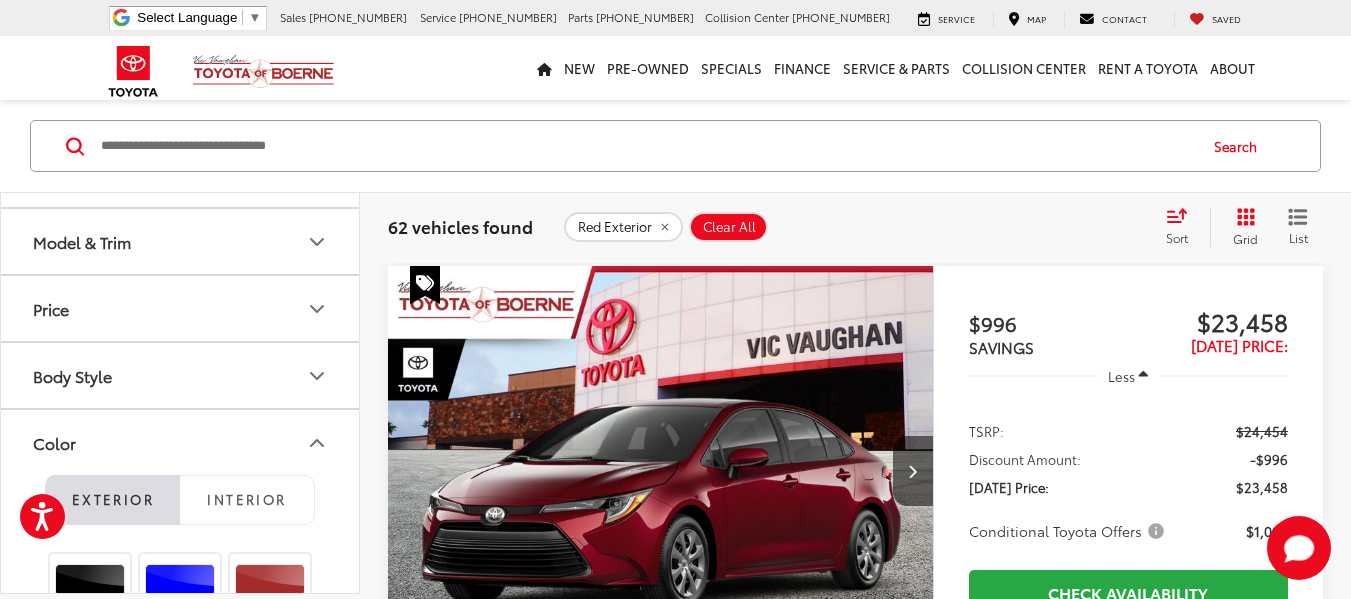 scroll, scrollTop: 0, scrollLeft: 0, axis: both 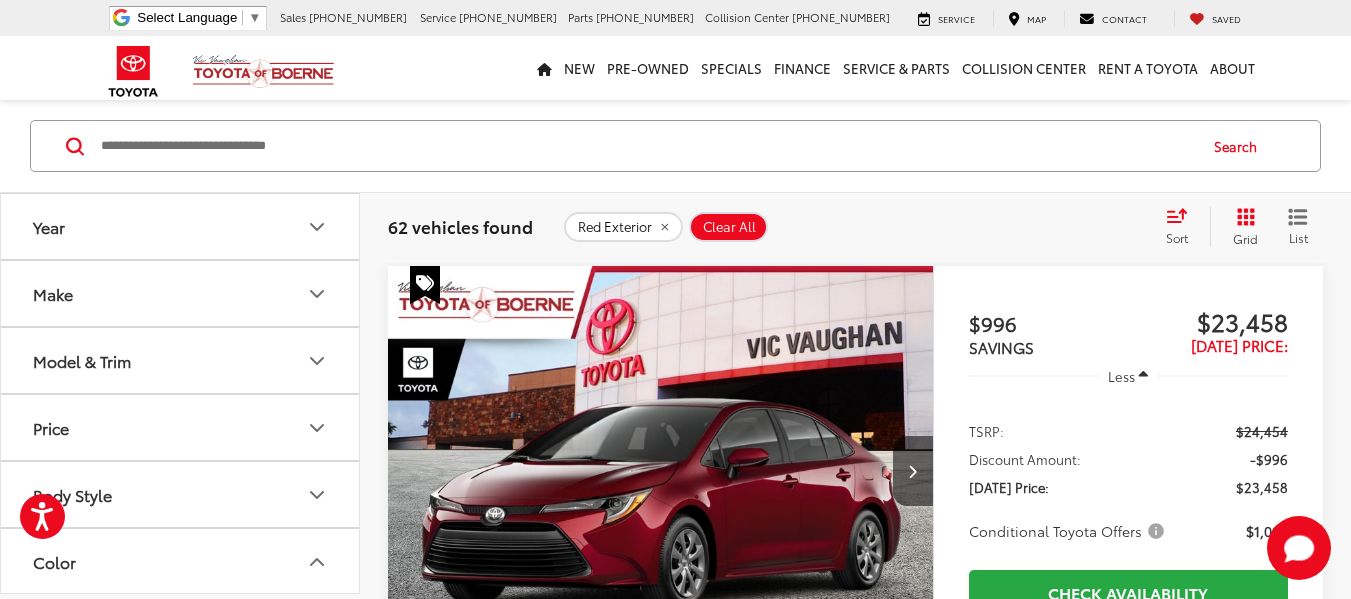 click on "Year" at bounding box center (181, 226) 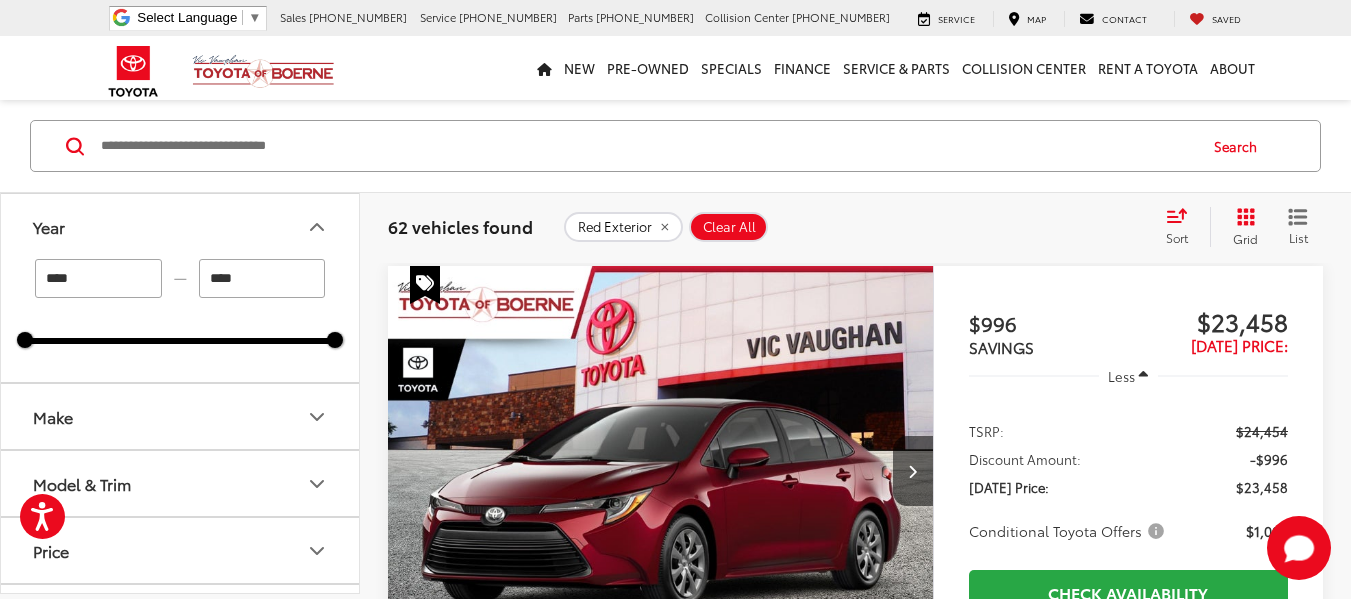 click 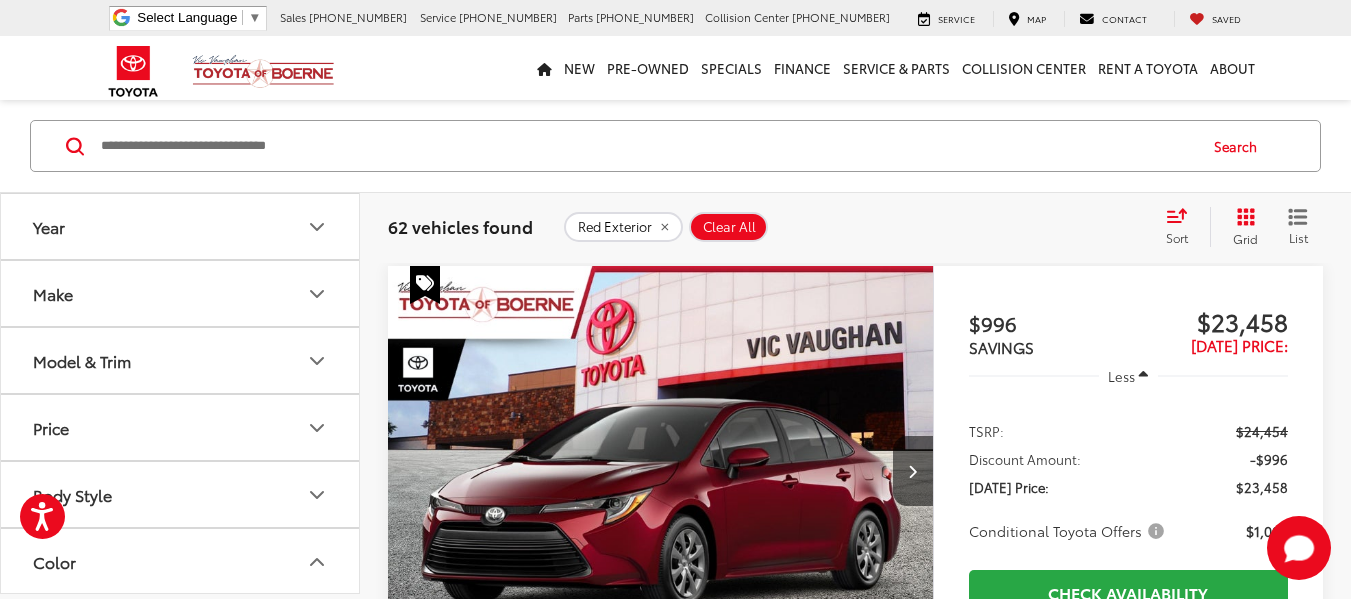 click on "Make" at bounding box center [181, 293] 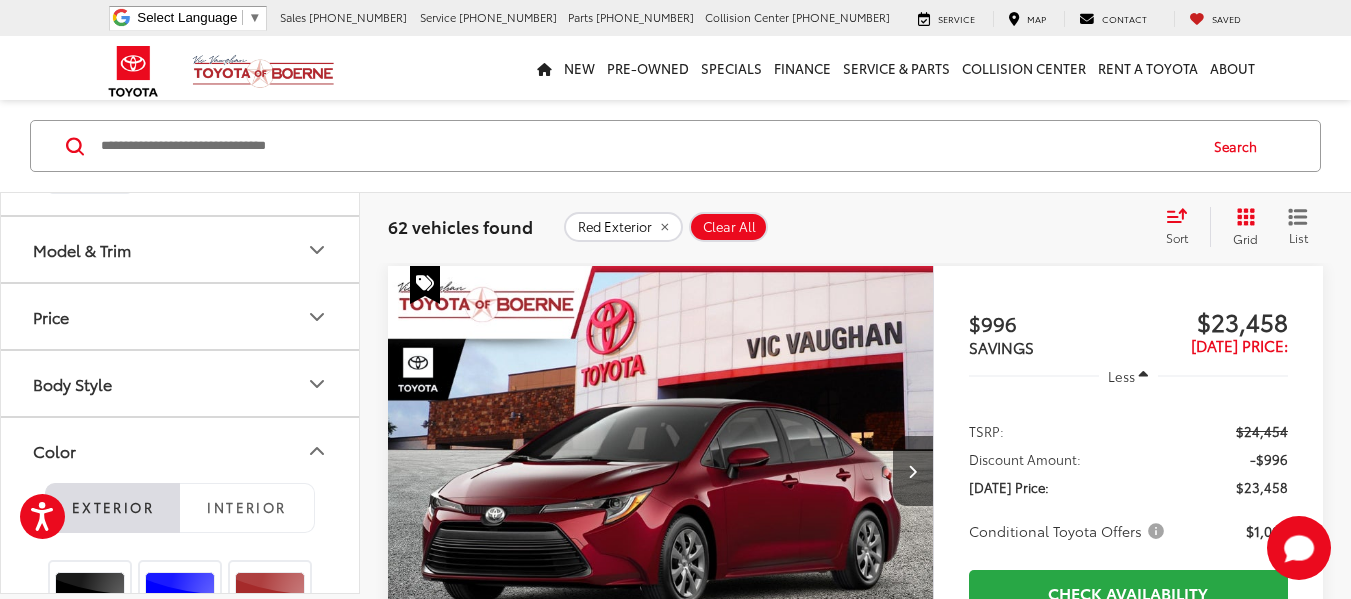 scroll, scrollTop: 200, scrollLeft: 0, axis: vertical 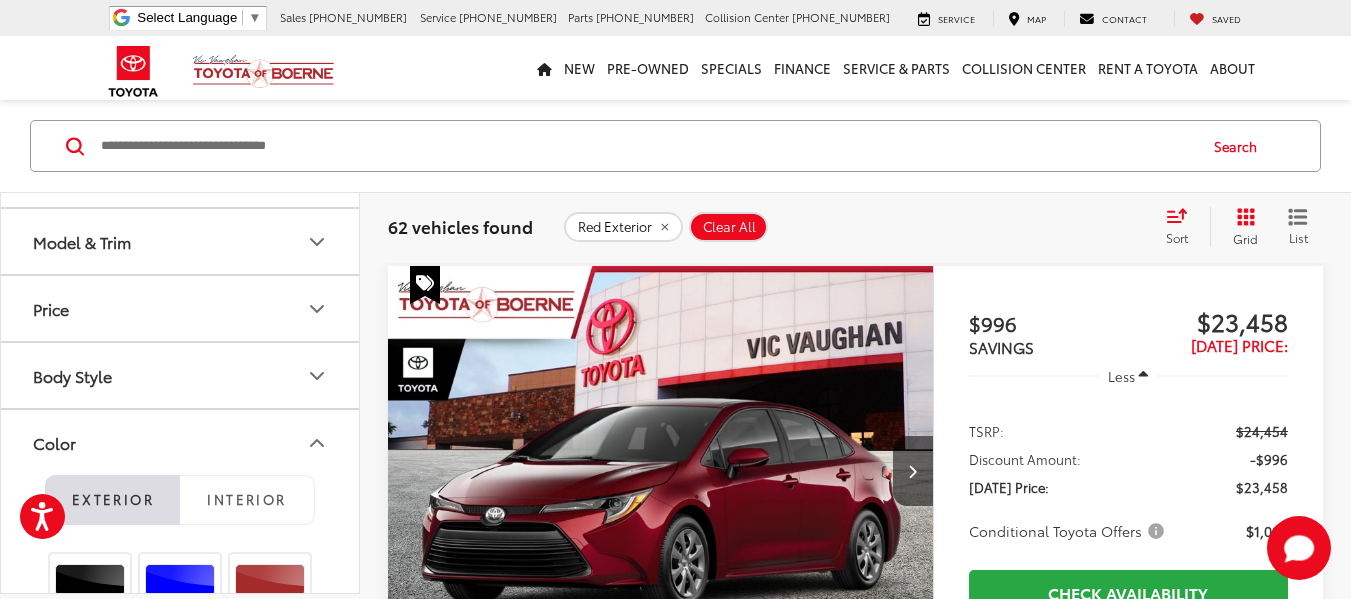 click on "Model & Trim" at bounding box center (181, 241) 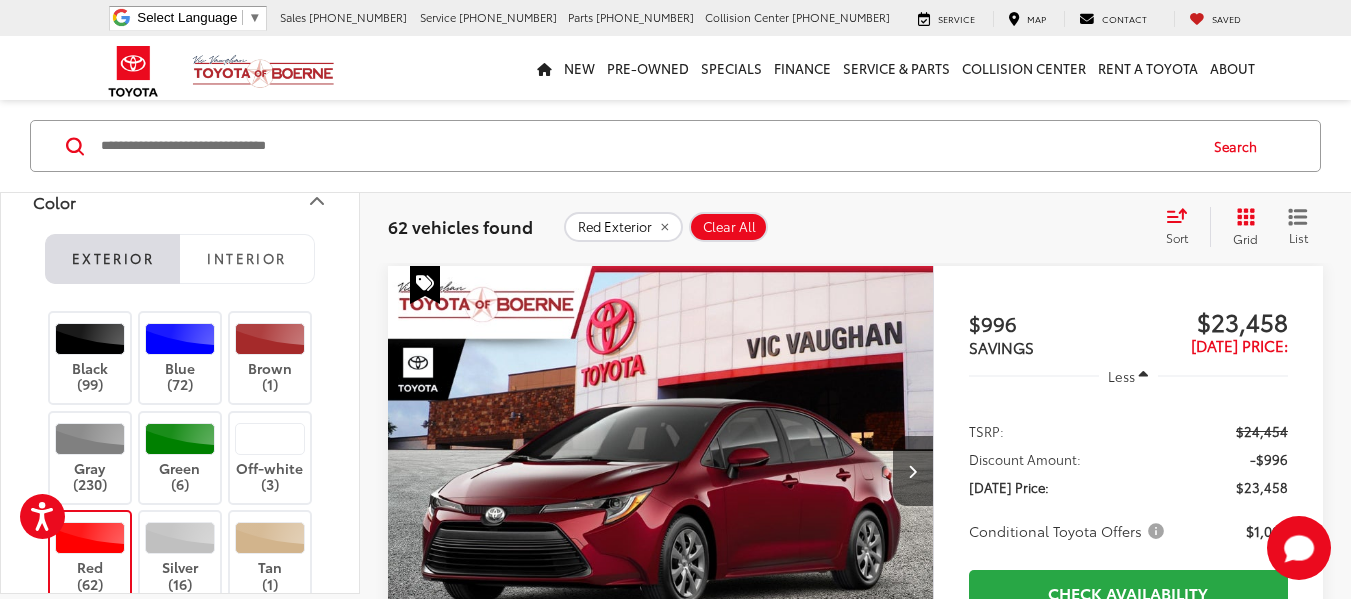 scroll, scrollTop: 1700, scrollLeft: 0, axis: vertical 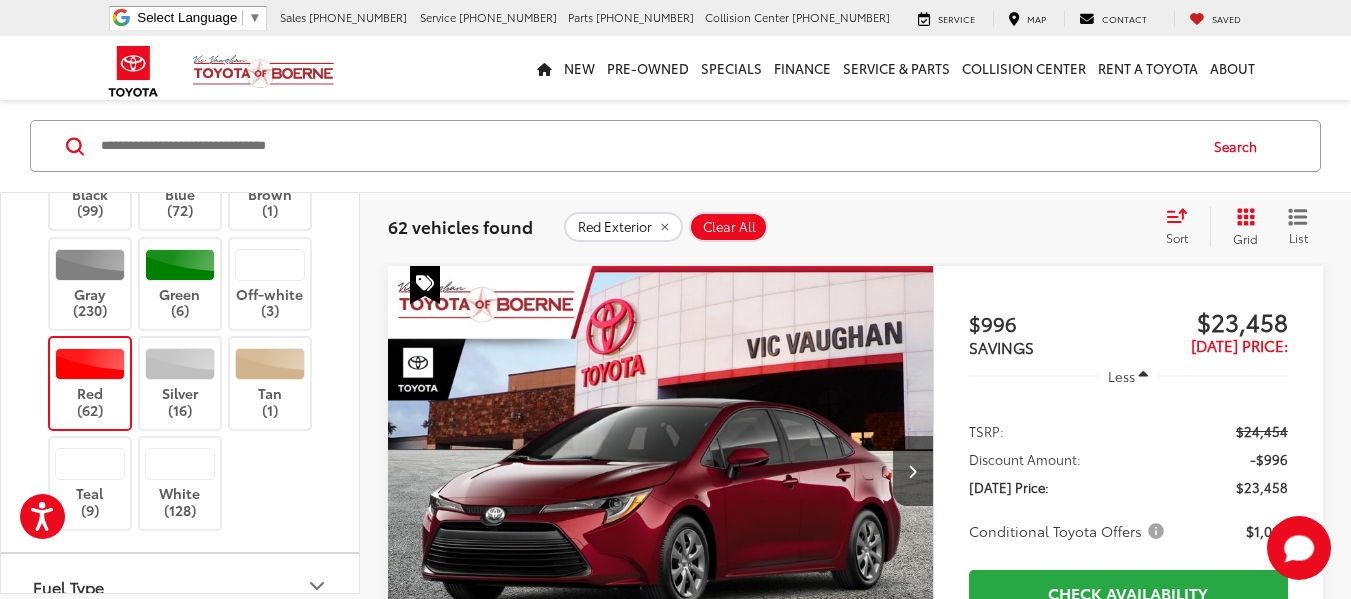click at bounding box center [90, 364] 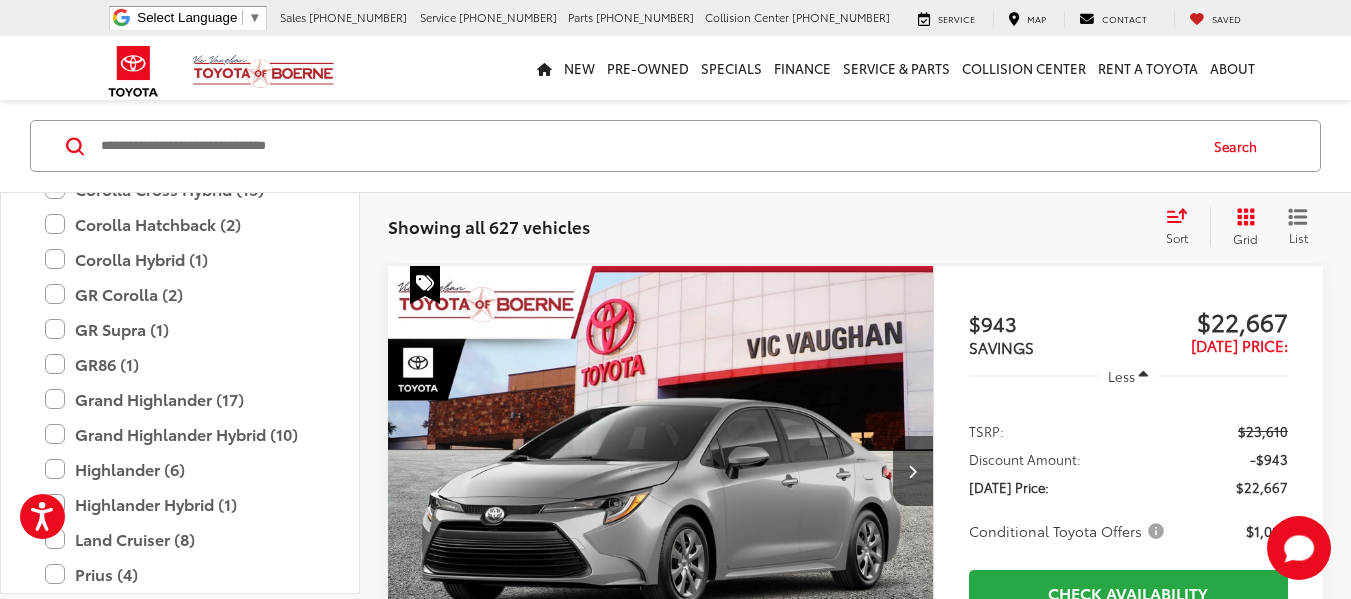 scroll, scrollTop: 500, scrollLeft: 0, axis: vertical 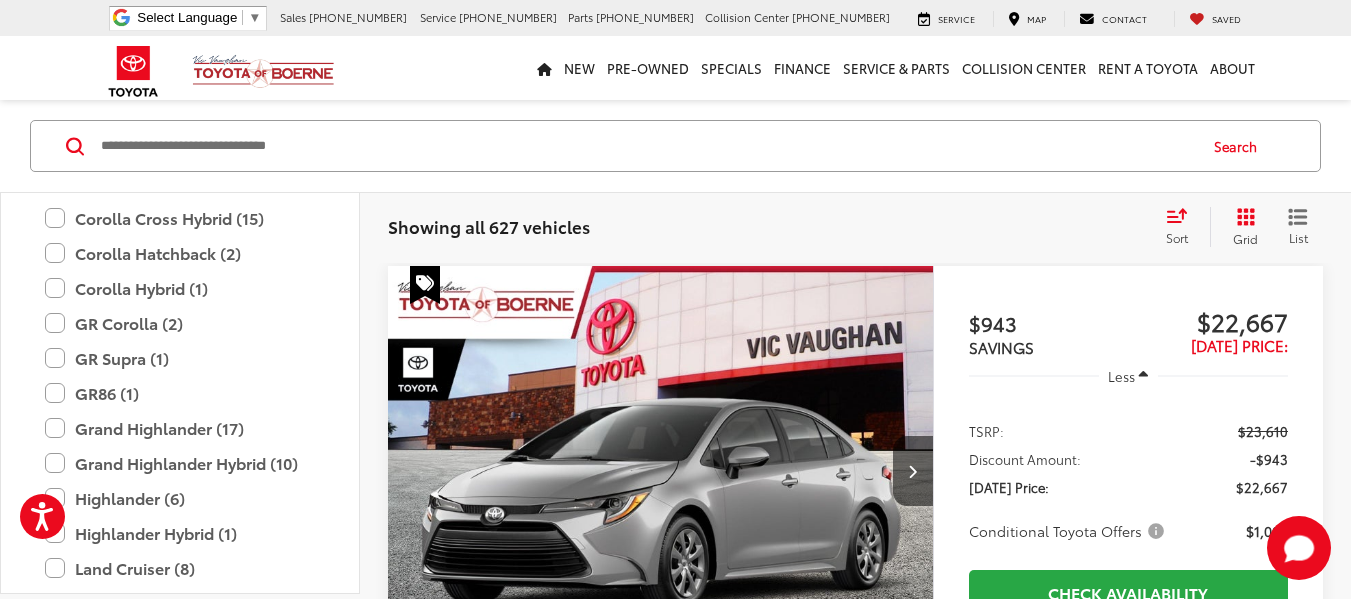 click at bounding box center (647, 146) 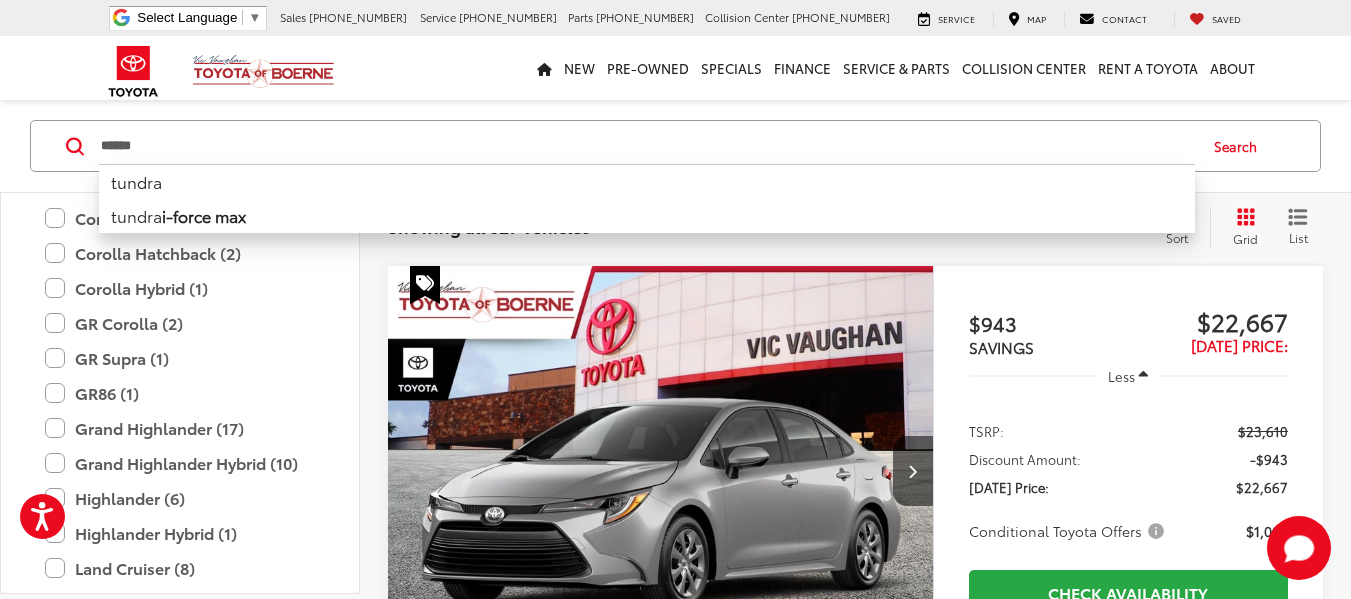 type on "******" 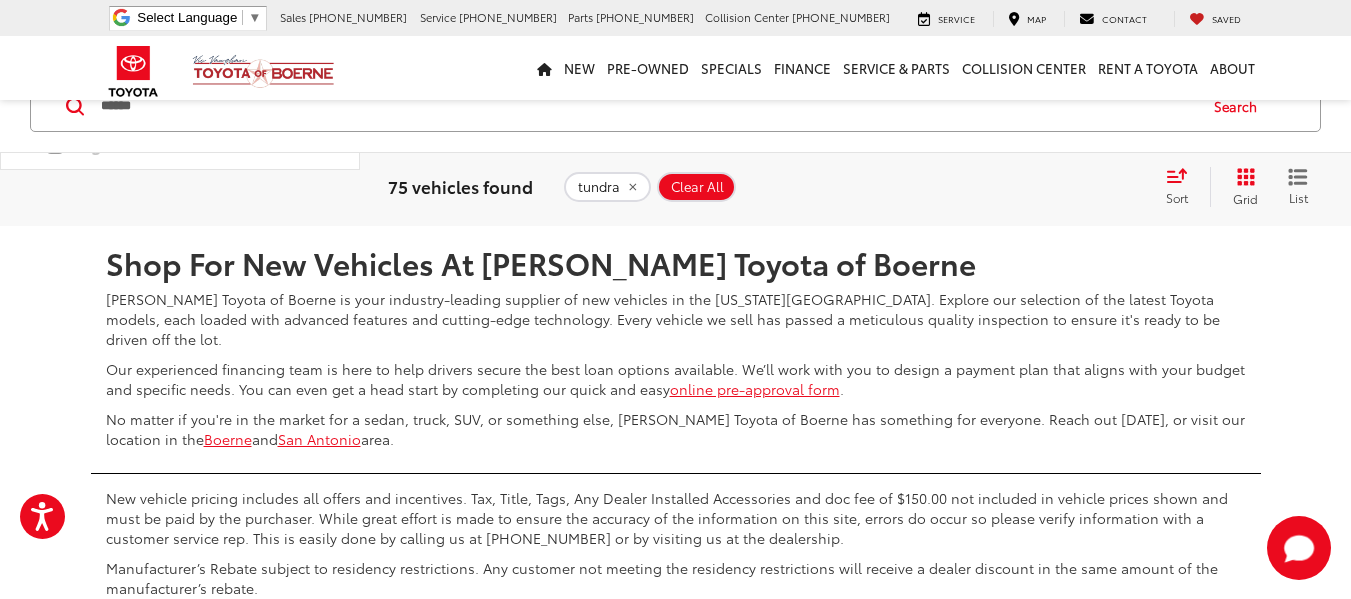 scroll, scrollTop: 9492, scrollLeft: 0, axis: vertical 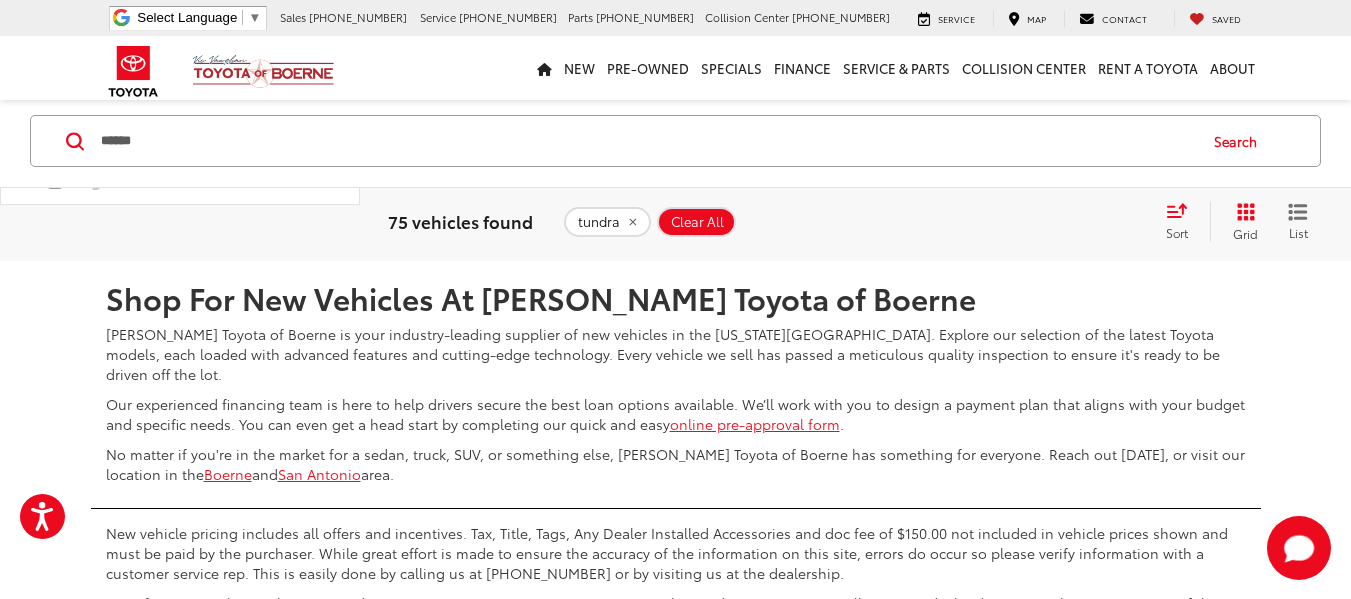 click on "2" at bounding box center (965, 202) 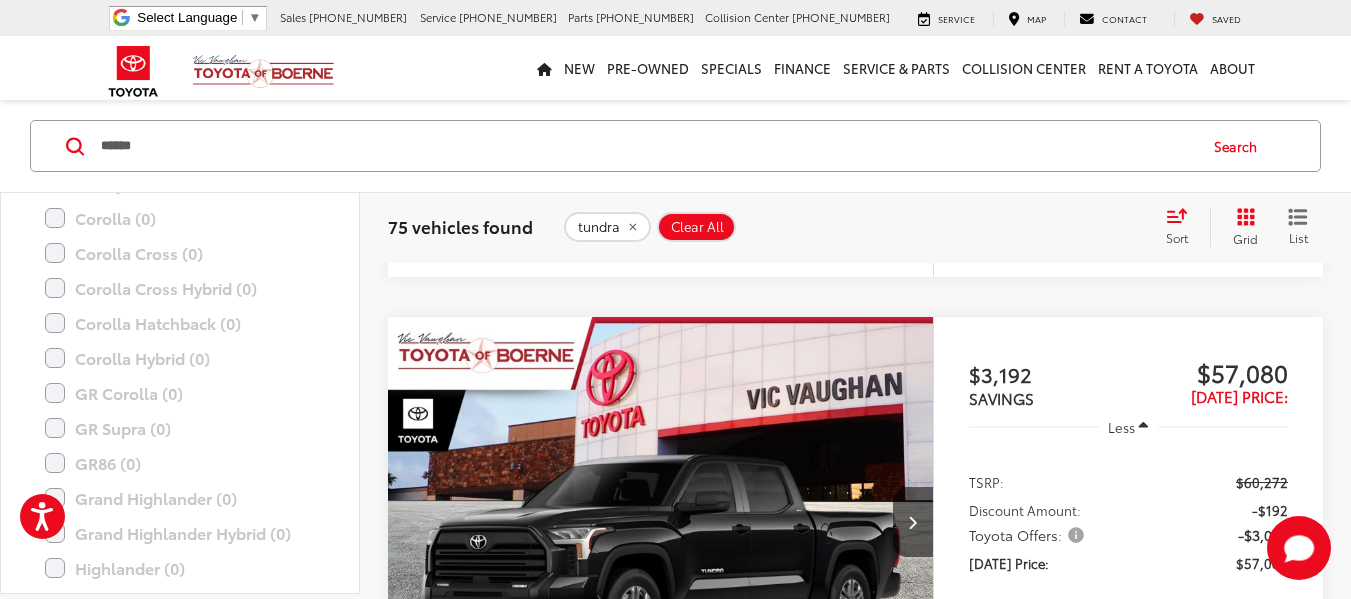scroll, scrollTop: 8023, scrollLeft: 0, axis: vertical 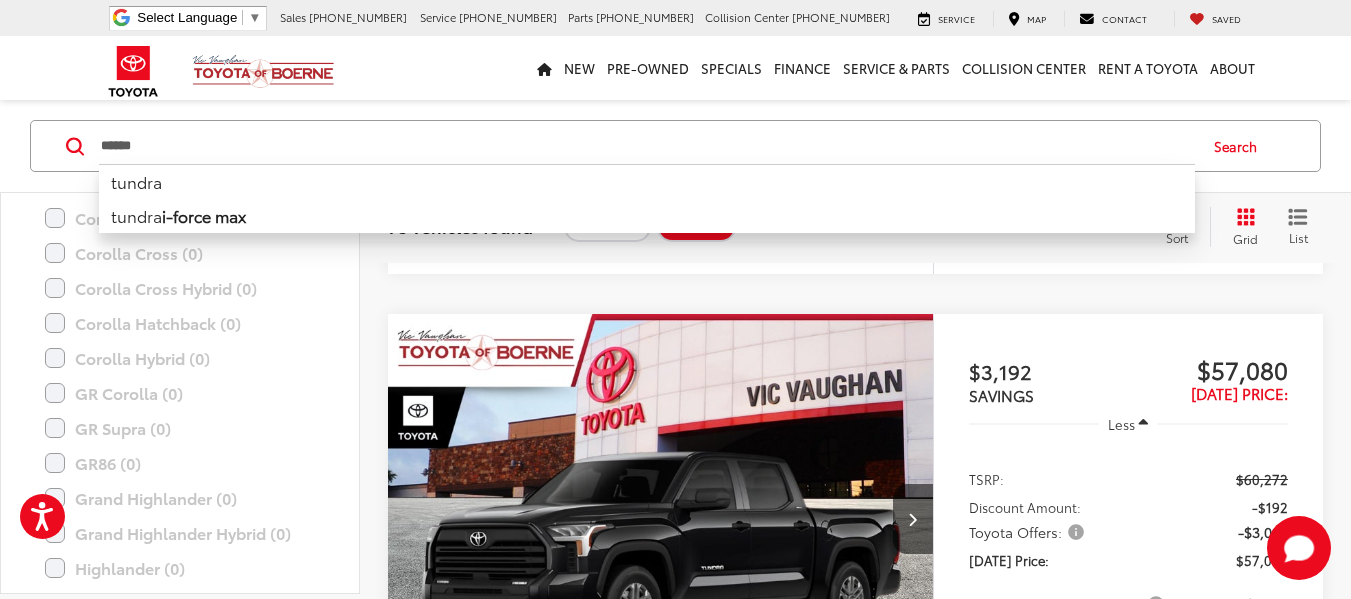 click on "******" at bounding box center [647, 146] 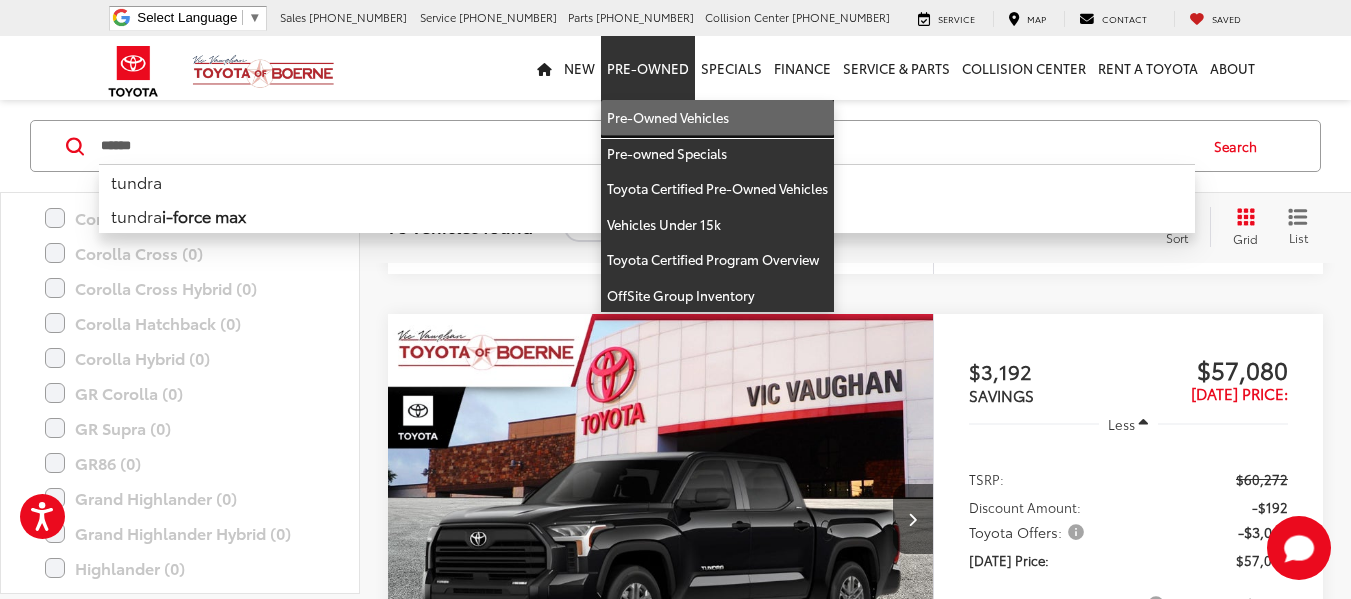 click on "Pre-Owned Vehicles" at bounding box center [717, 118] 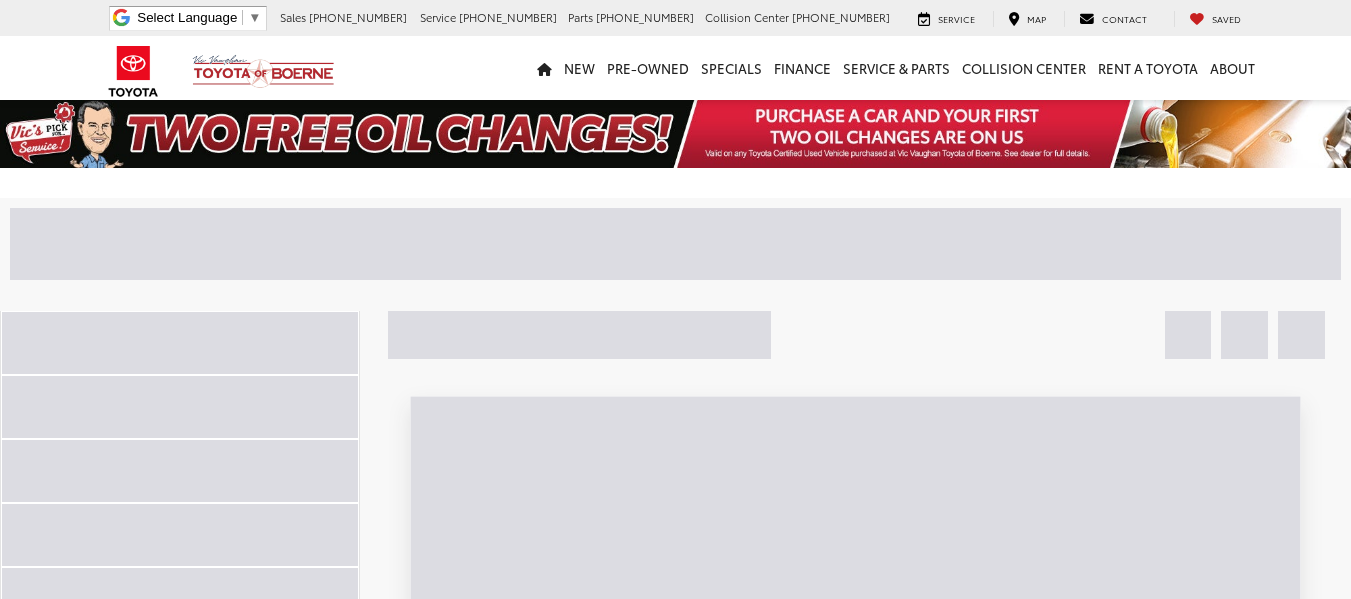 scroll, scrollTop: 0, scrollLeft: 0, axis: both 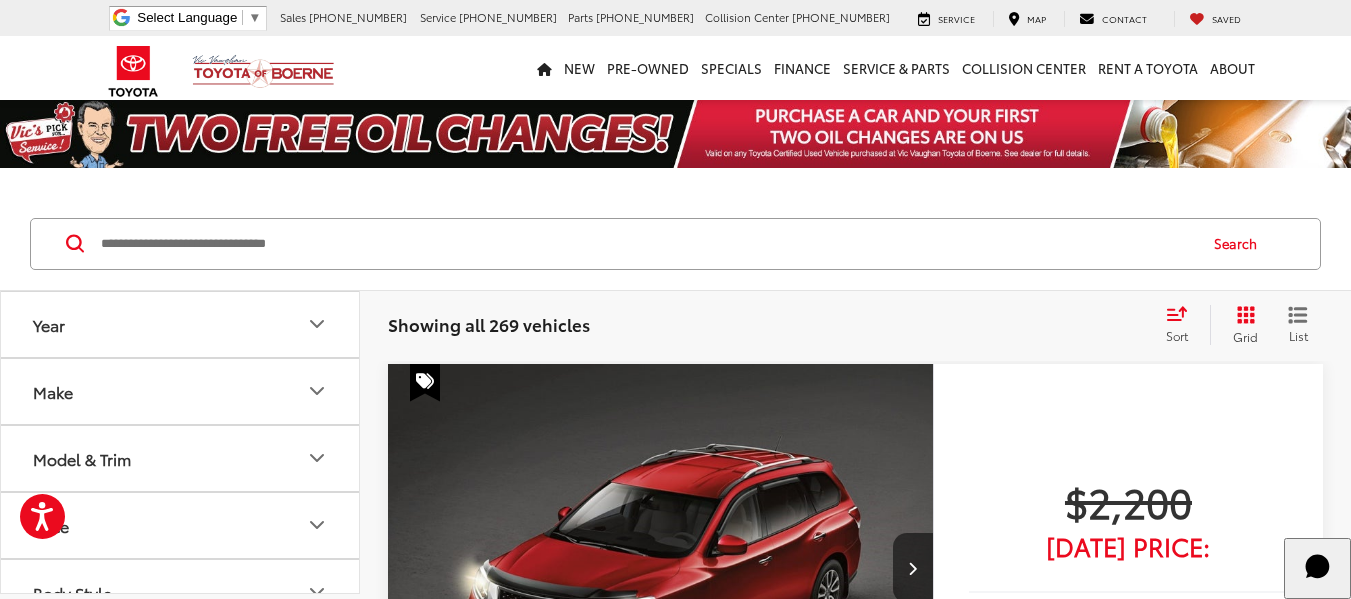 click at bounding box center [647, 244] 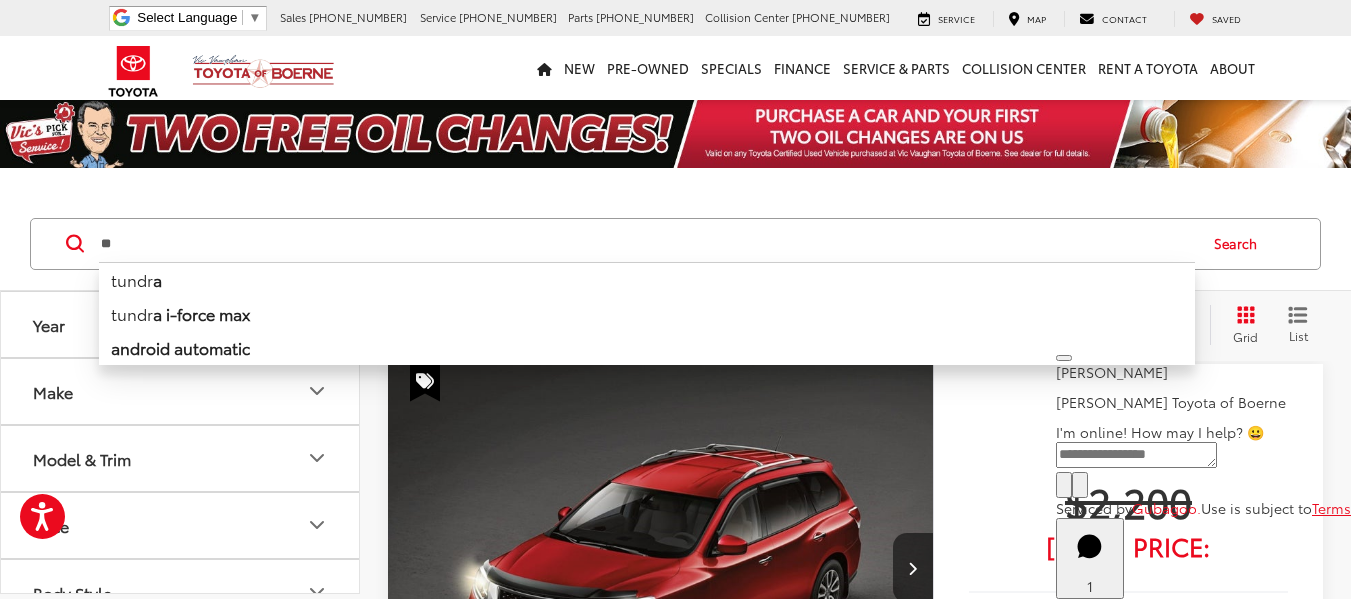 type on "*" 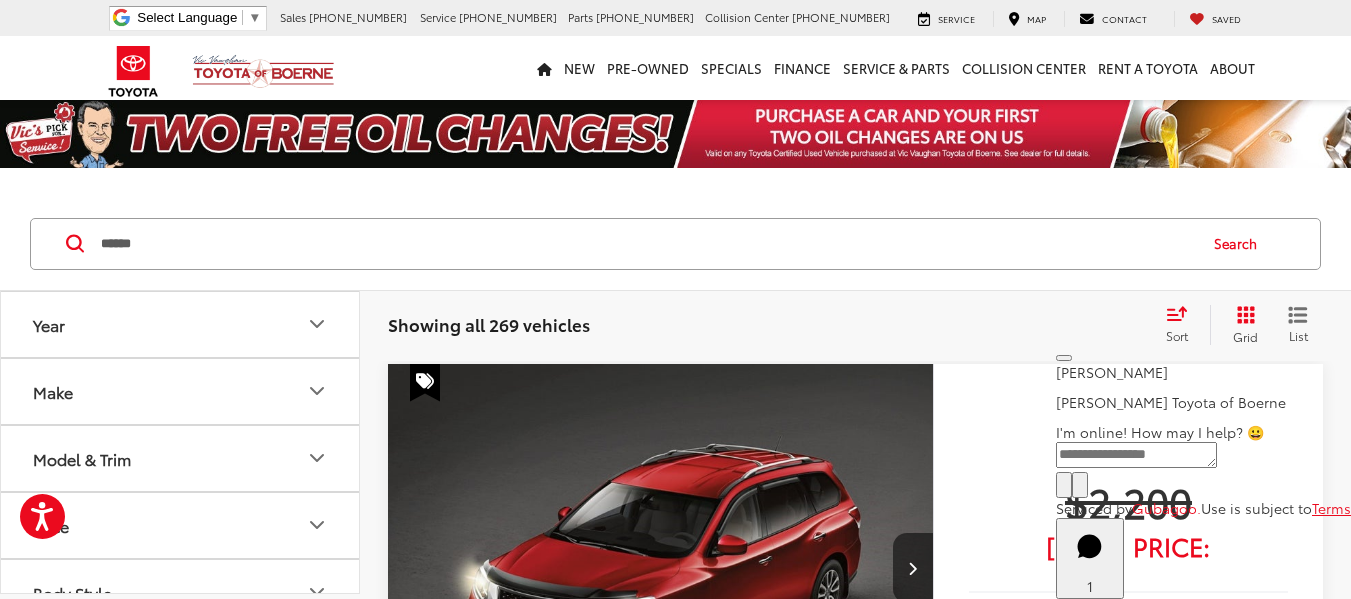 type on "******" 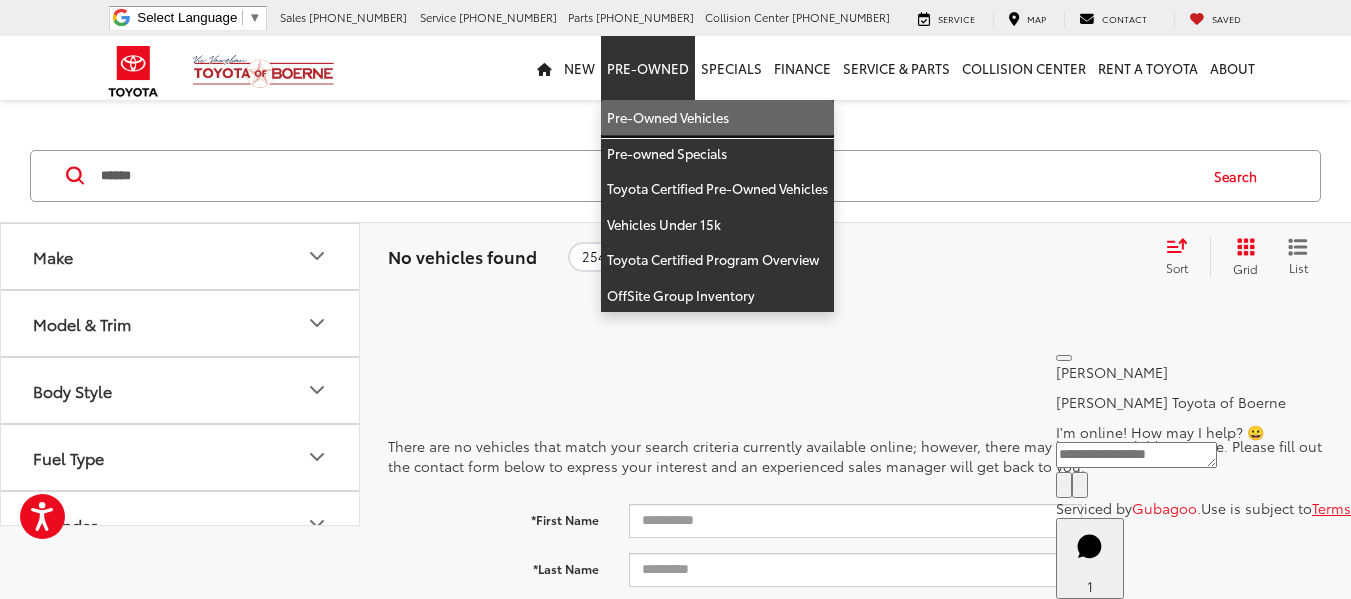 click on "Pre-Owned Vehicles" at bounding box center (717, 118) 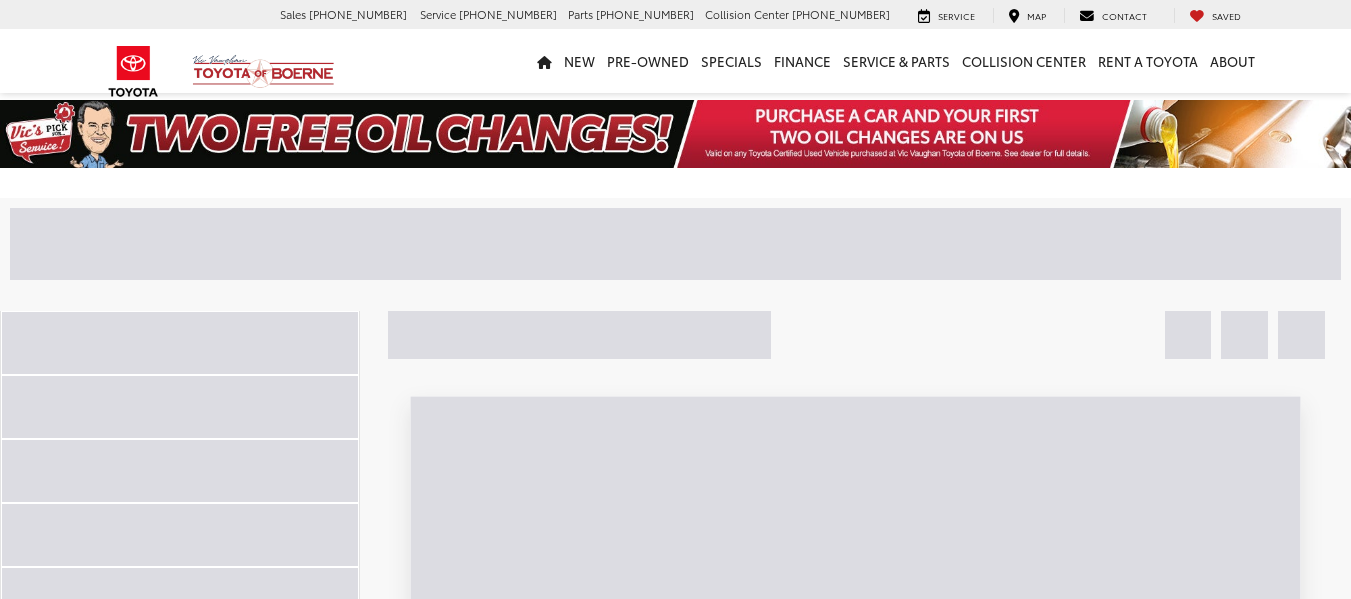 scroll, scrollTop: 0, scrollLeft: 0, axis: both 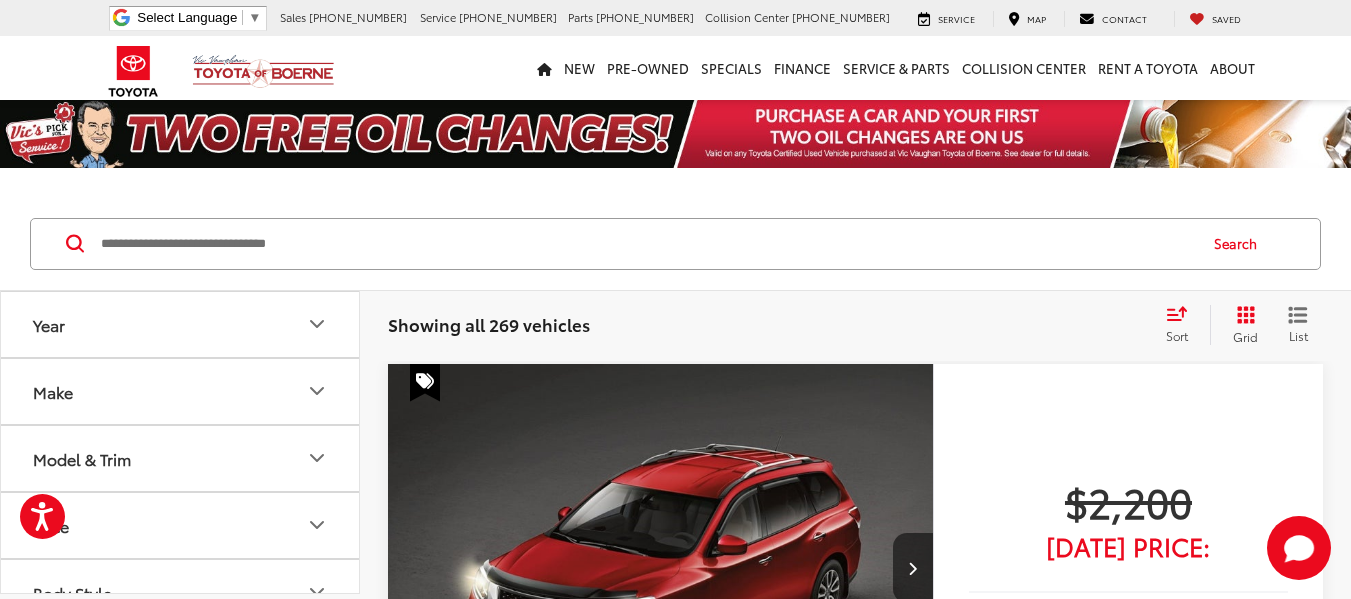 click at bounding box center (647, 244) 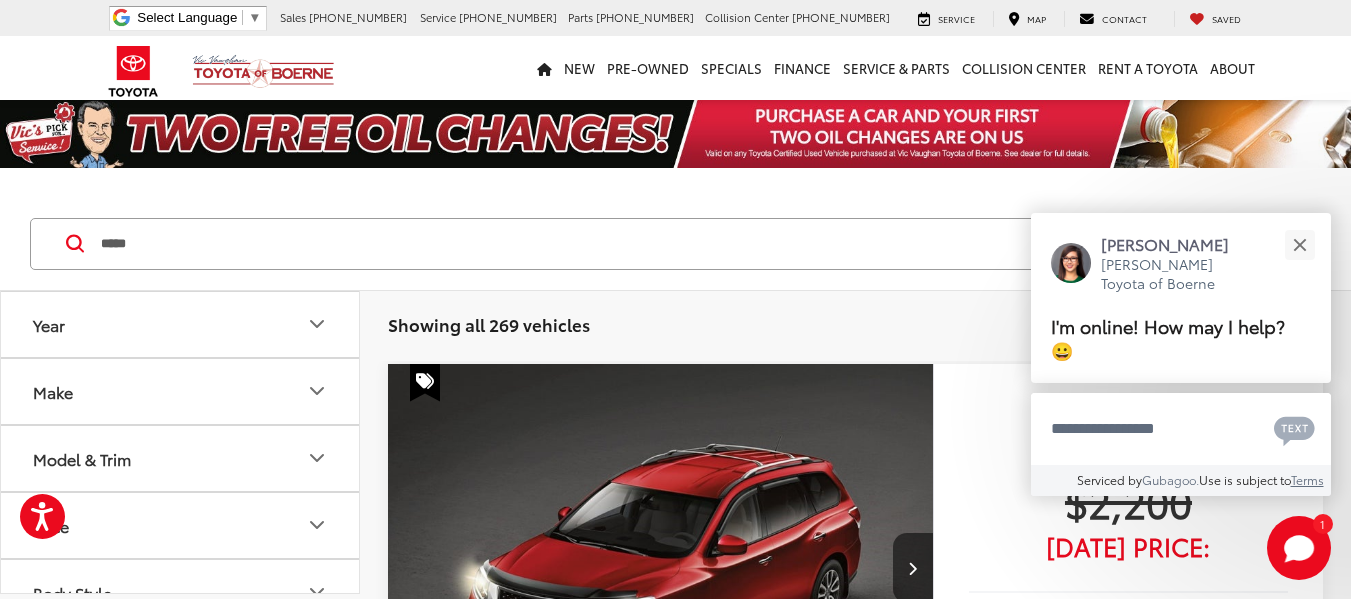 type on "*****" 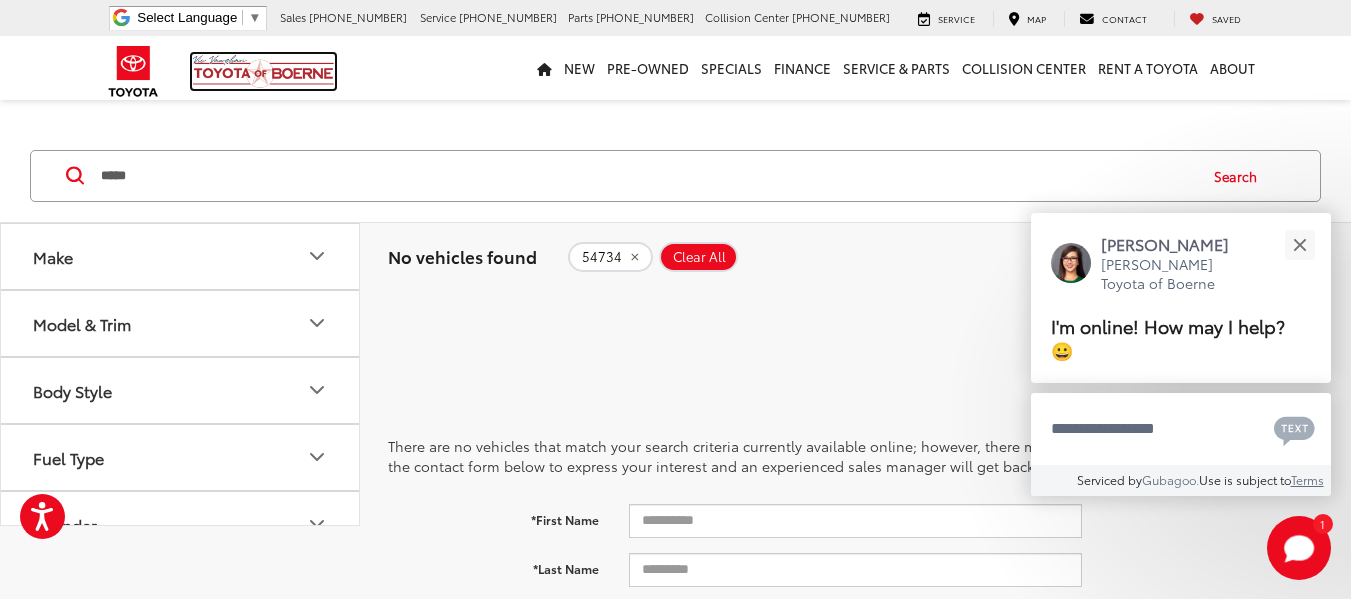 click at bounding box center (263, 71) 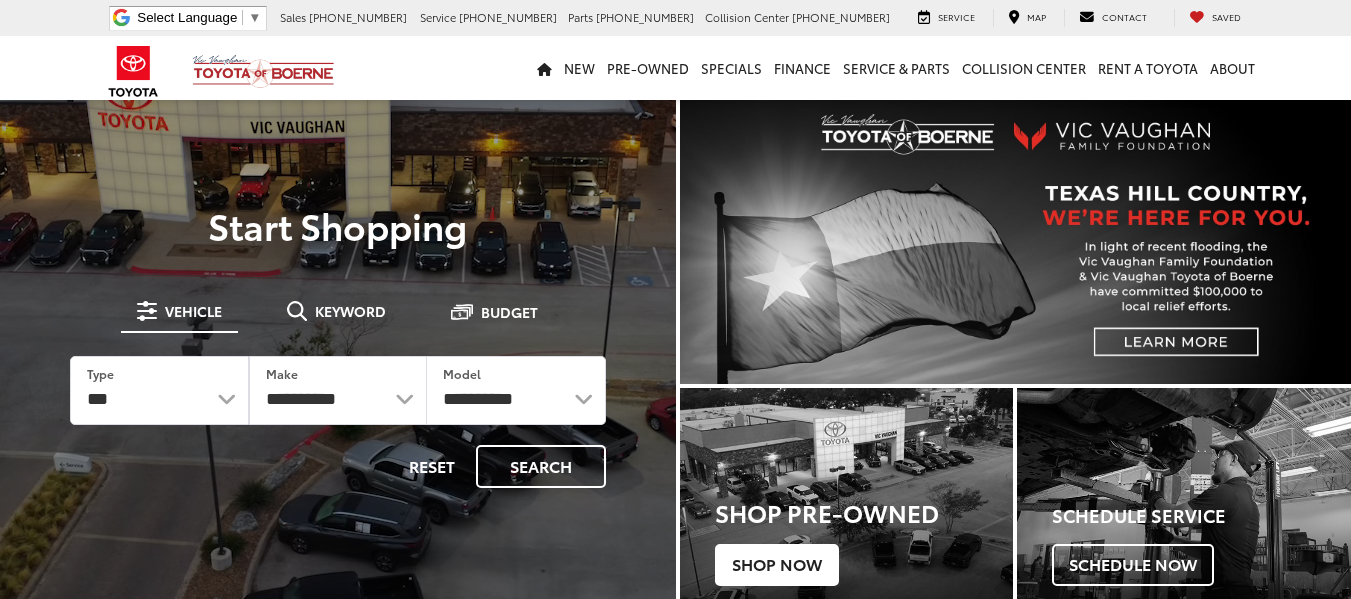 scroll, scrollTop: 200, scrollLeft: 0, axis: vertical 